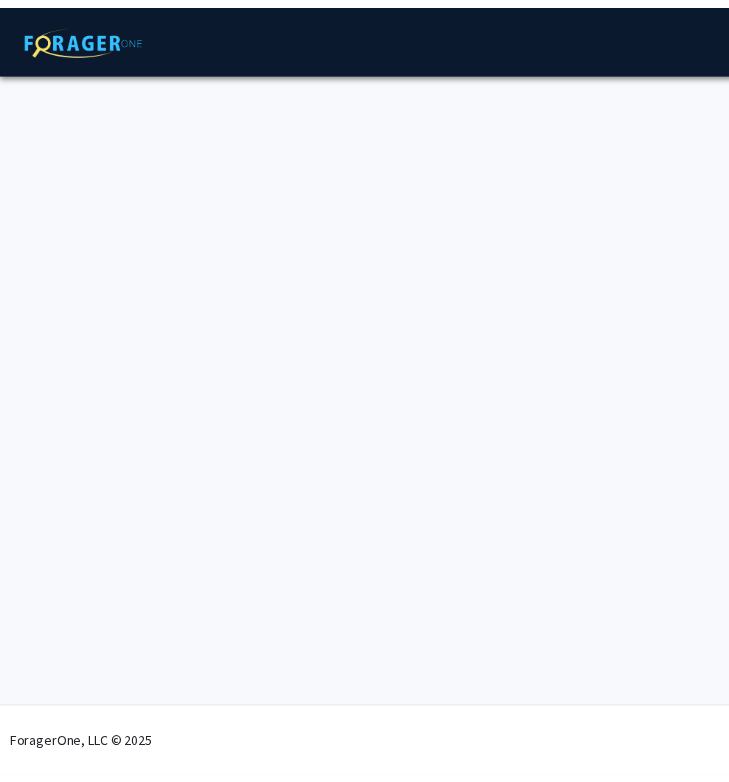 scroll, scrollTop: 0, scrollLeft: 0, axis: both 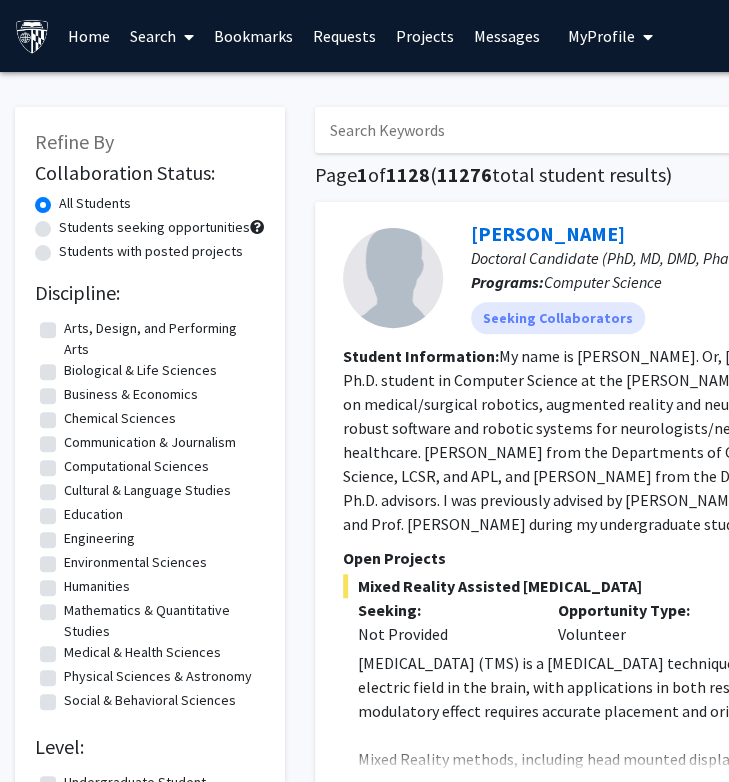 click on "My   Profile" at bounding box center [610, 36] 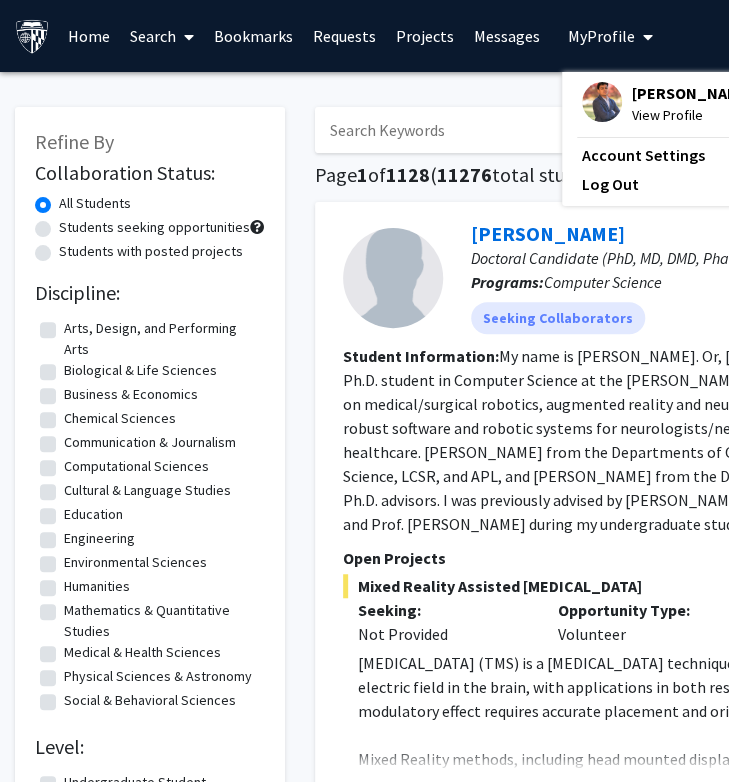 click on "View Profile" at bounding box center [692, 115] 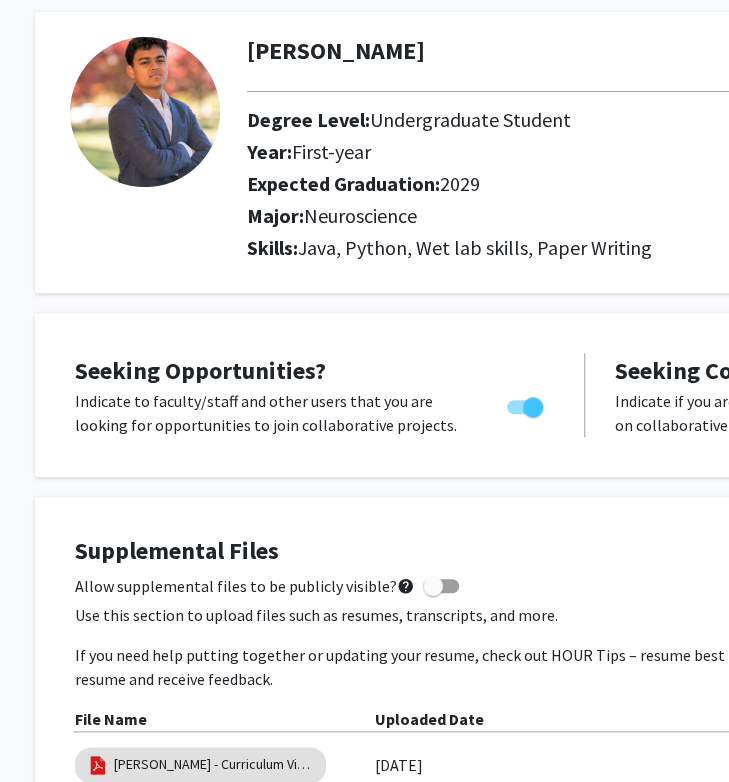 scroll, scrollTop: 0, scrollLeft: 15, axis: horizontal 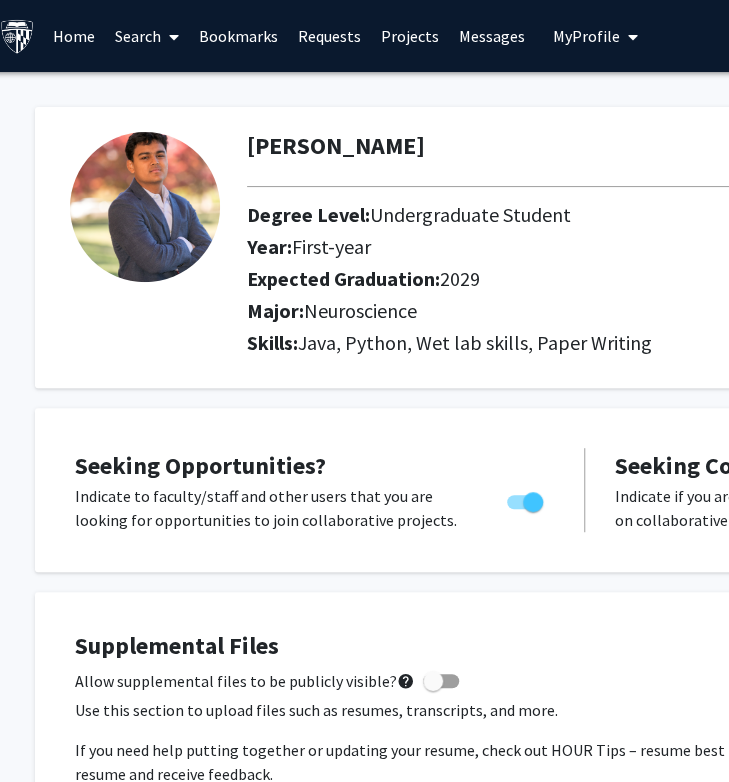 click on "Search" at bounding box center [147, 36] 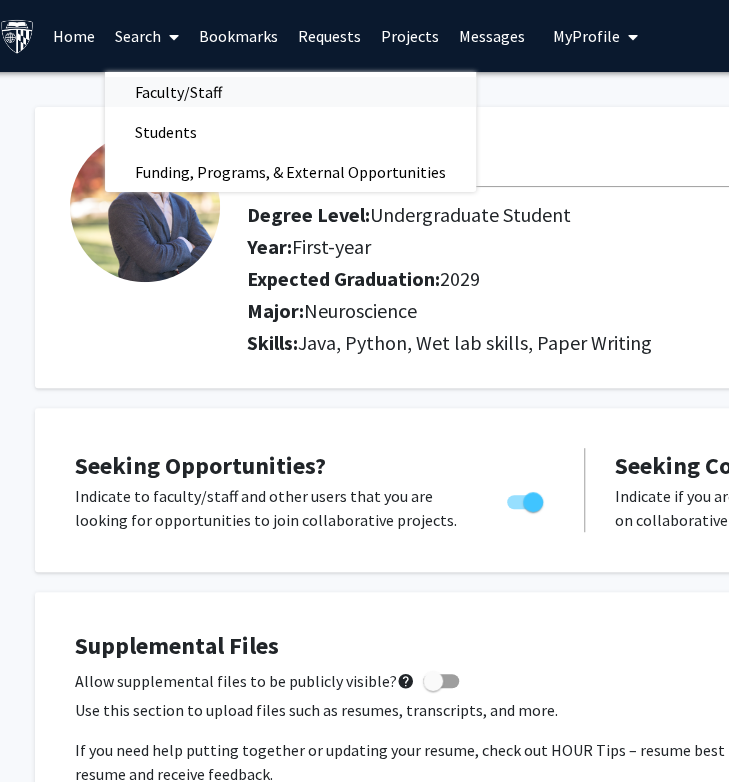click on "Faculty/Staff" at bounding box center [178, 92] 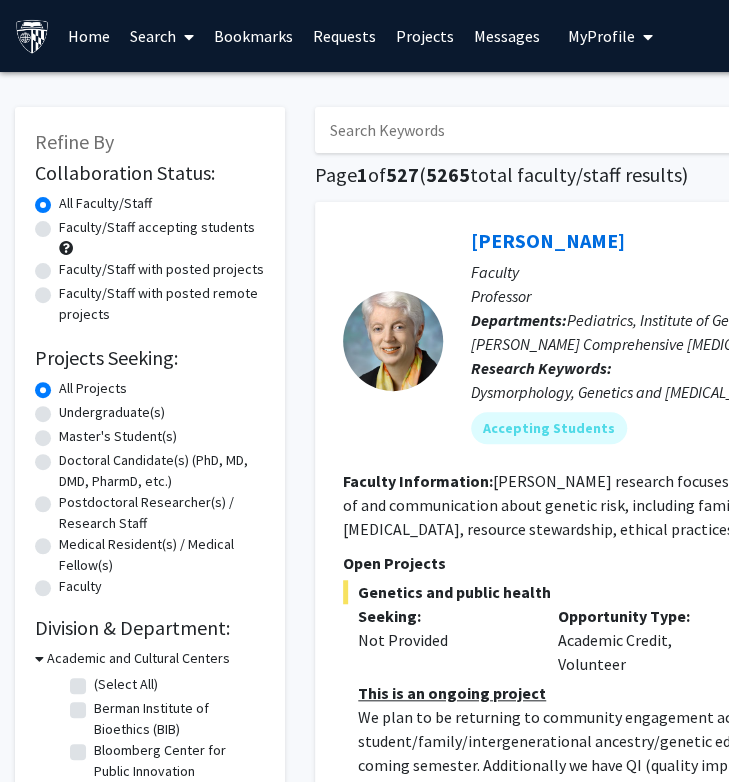 click on "Undergraduate(s)" 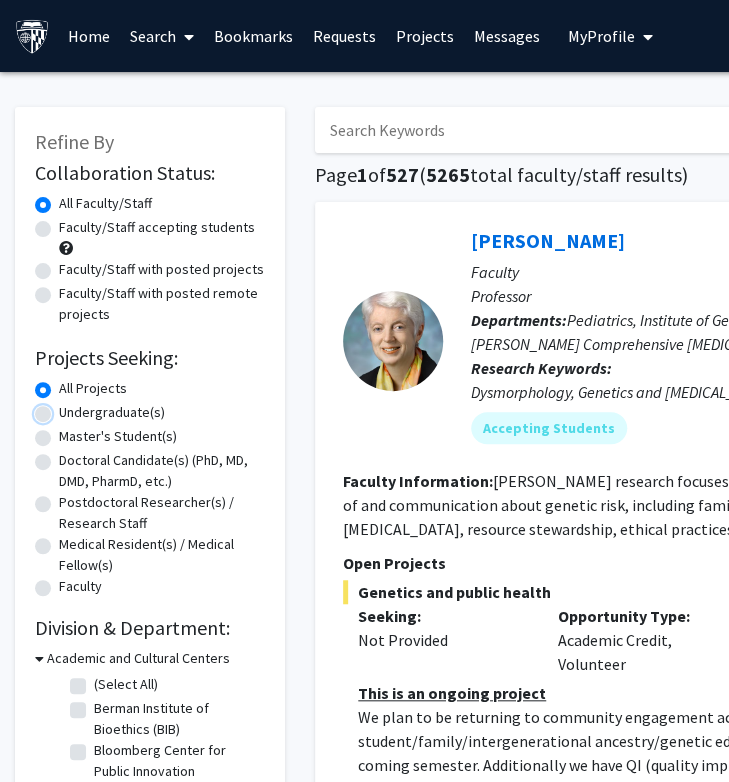 click on "Undergraduate(s)" at bounding box center (65, 408) 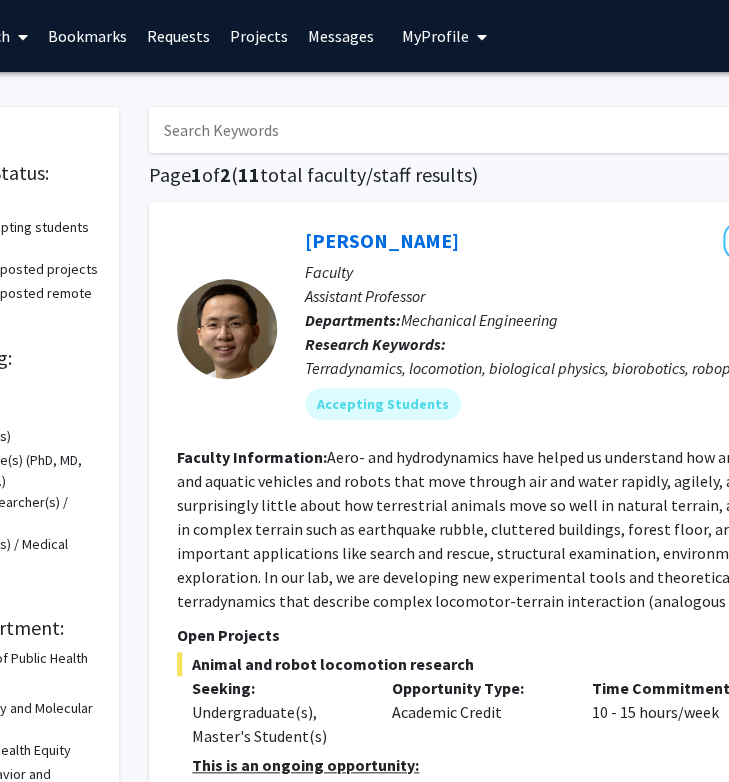 scroll, scrollTop: 0, scrollLeft: 0, axis: both 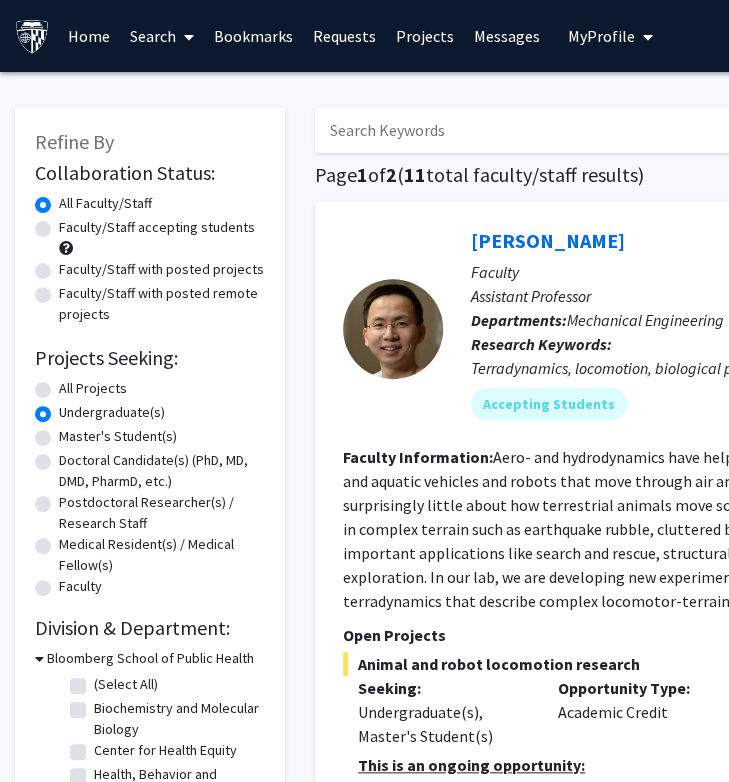 click on "All Projects" 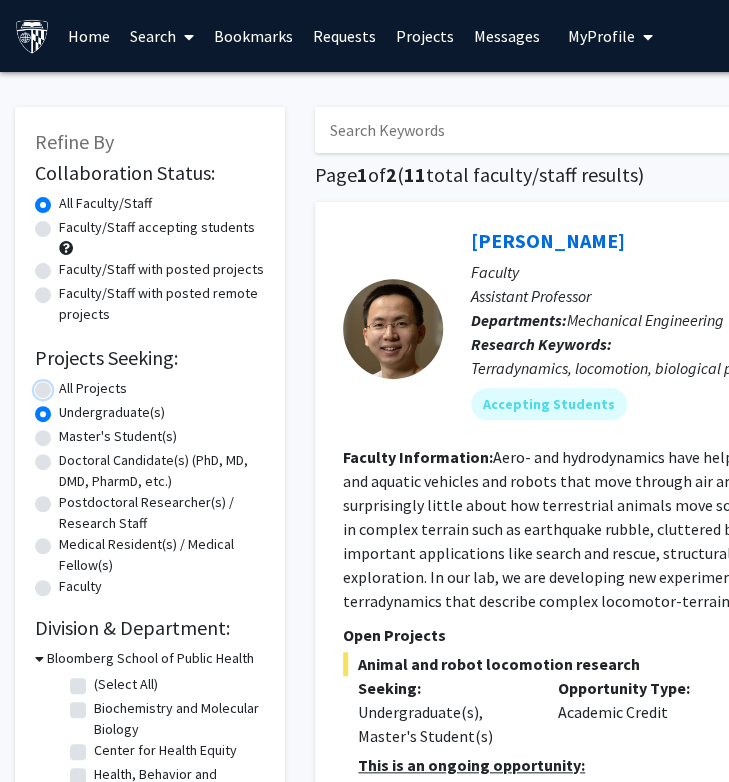 click on "All Projects" at bounding box center (65, 384) 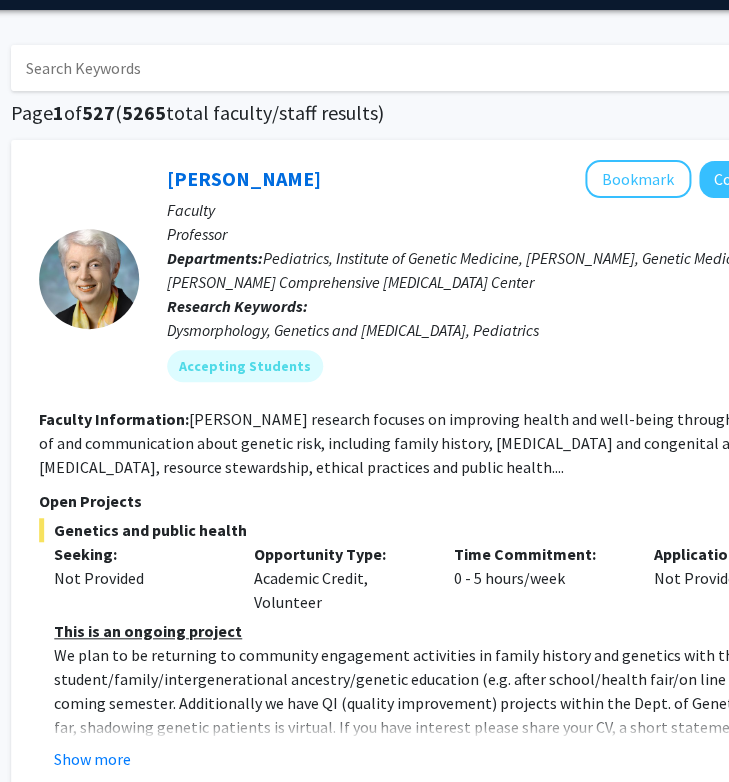 scroll, scrollTop: 0, scrollLeft: 304, axis: horizontal 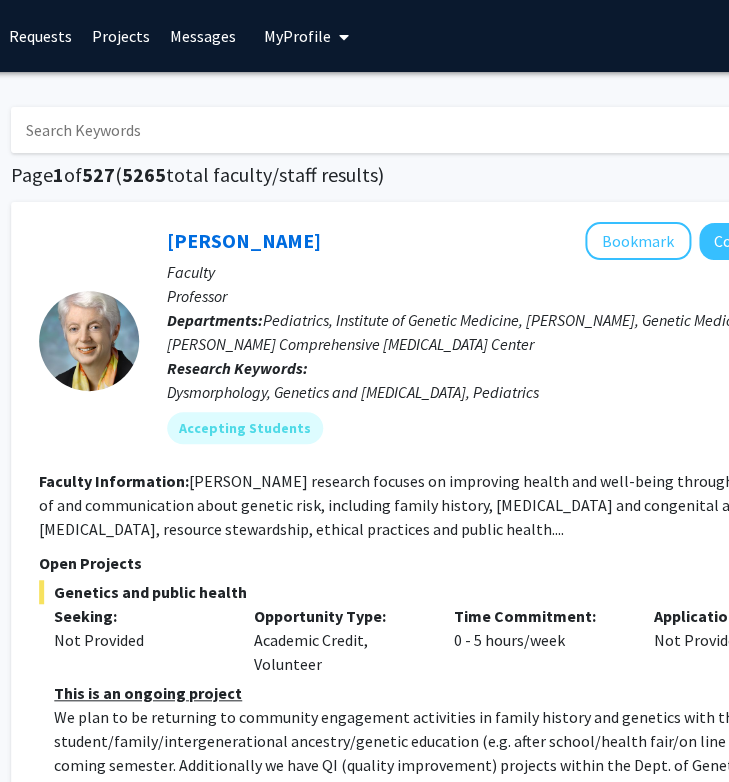 click at bounding box center [403, 130] 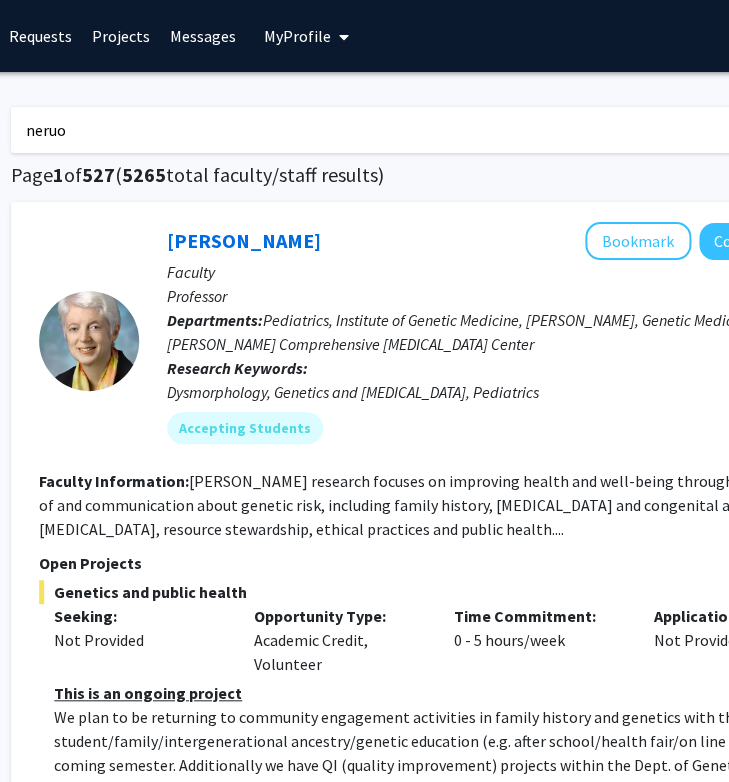 click on "Search" 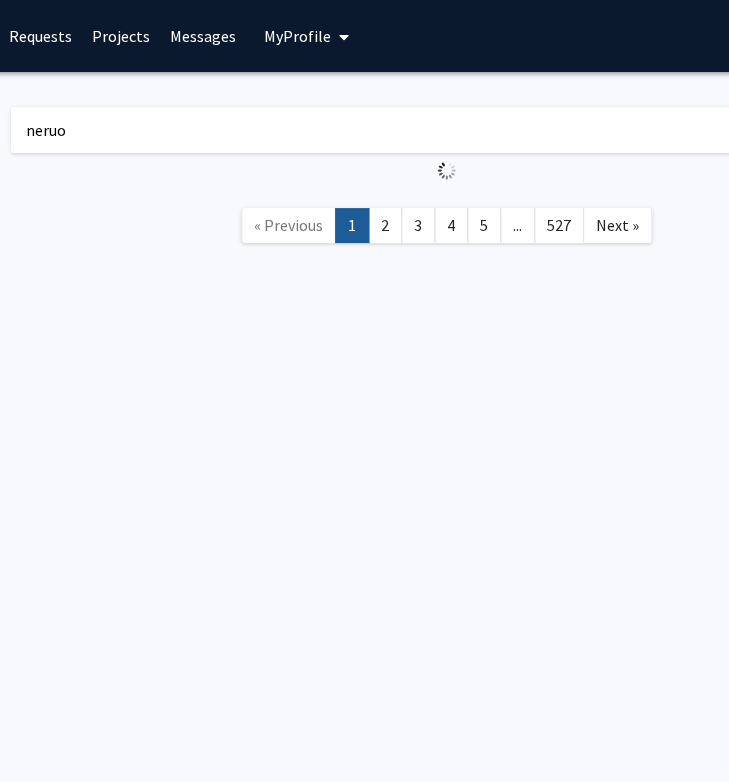 scroll, scrollTop: 0, scrollLeft: 0, axis: both 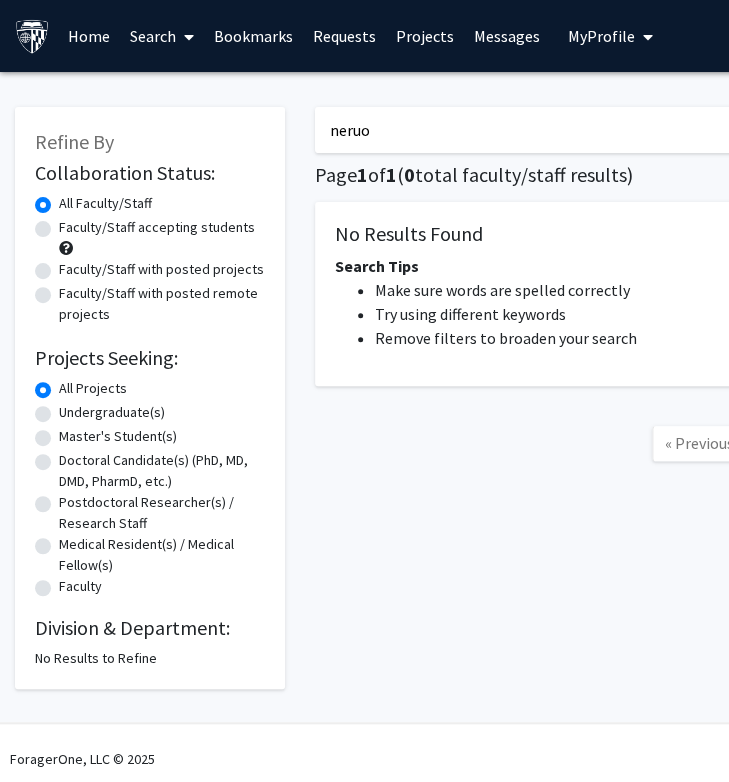 click on "neruo" at bounding box center [707, 130] 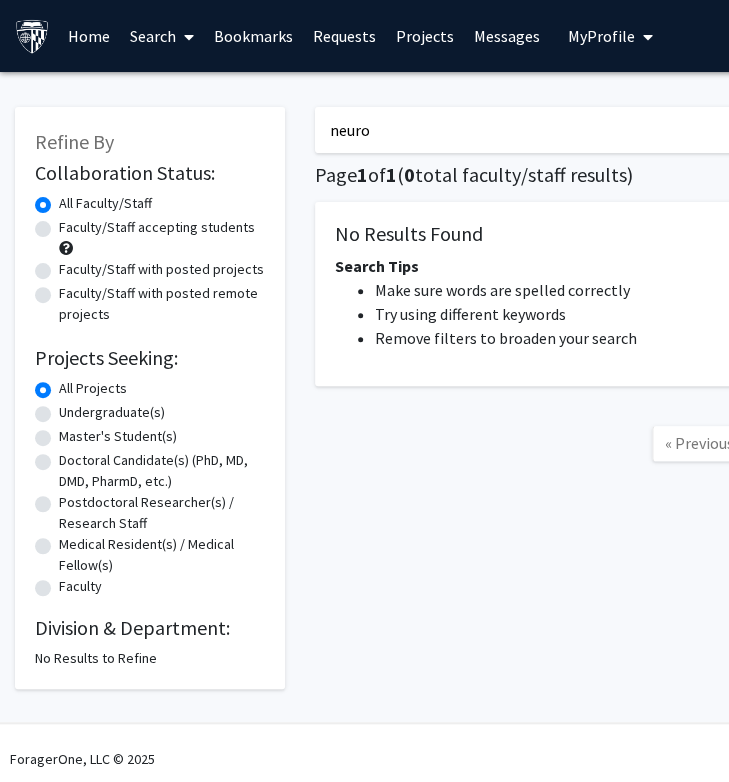 click on "Search" 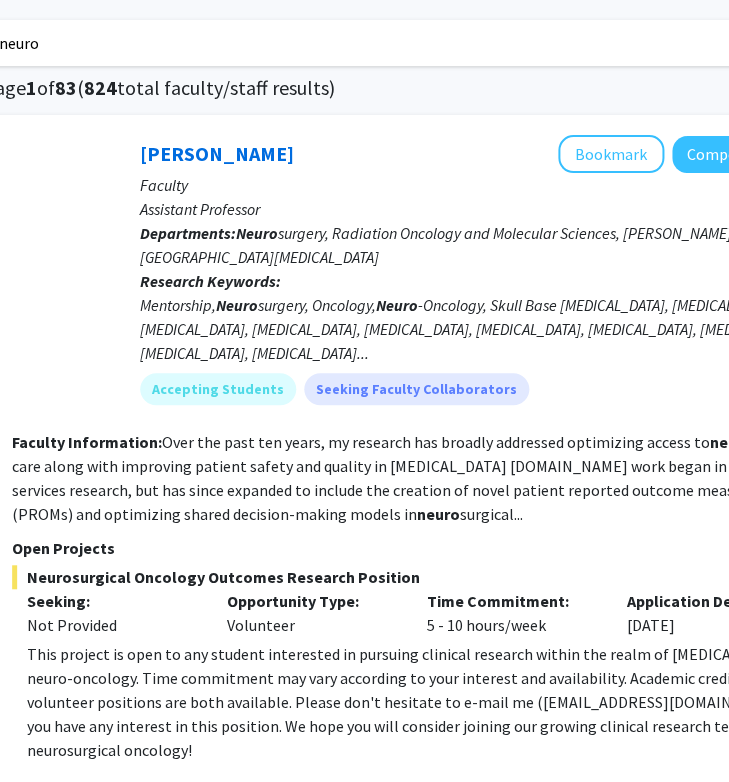 scroll, scrollTop: 87, scrollLeft: 333, axis: both 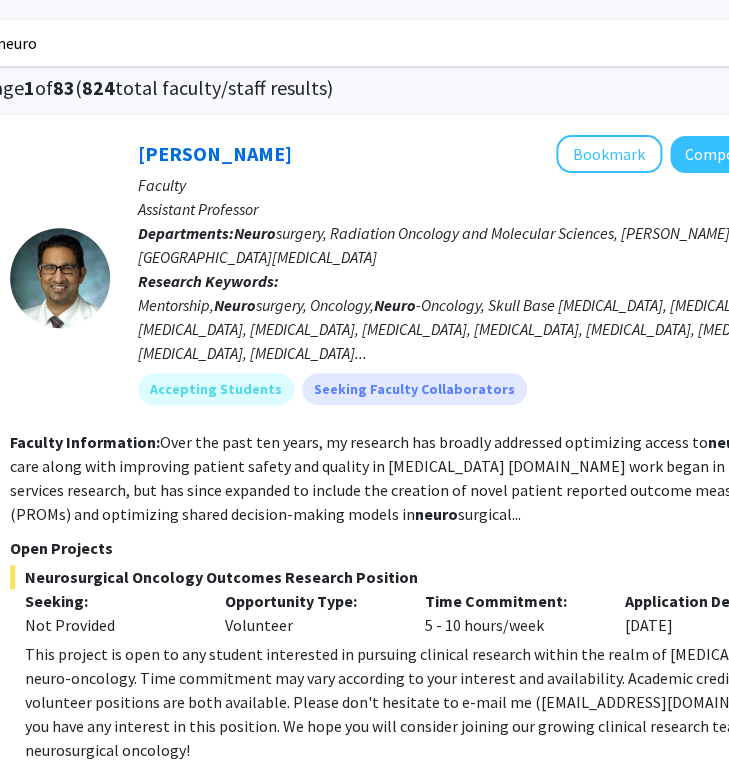 click on "Over the past ten years, my research has broadly addressed optimizing access to  neuro surgical care along with improving patient safety and quality in brain tumor patients.My work began in health services research, but has since expanded to include the creation of novel patient reported outcome measures (PROMs) and optimizing shared decision-making models in  neuro surgical..." 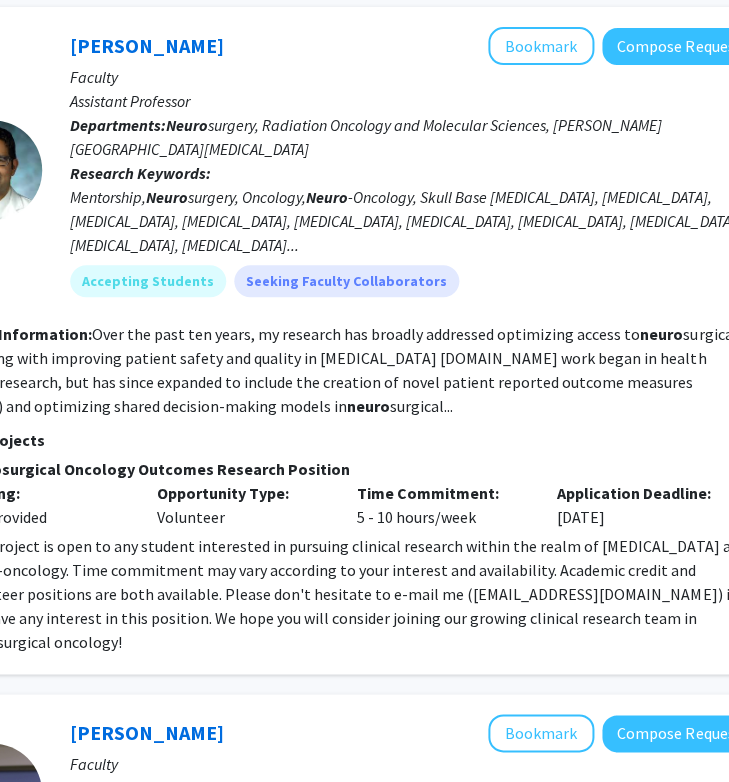 scroll, scrollTop: 167, scrollLeft: 444, axis: both 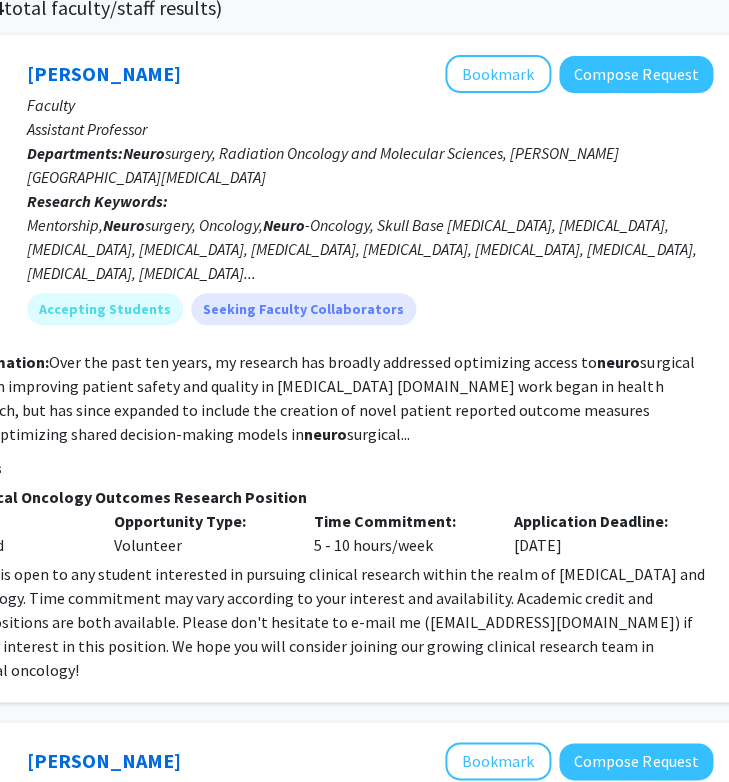 click on "Raj Mukherjee   Bookmark
Compose Request  Faculty Assistant Professor Departments:  Neuro surgery, Radiation Oncology and Molecular Sciences, Sidney Kimmel Comprehensive Cancer Center Research Keywords:  Mentorship,  Neuro surgery, Oncology,  Neuro -Oncology,  Skull Base Tumors, Glioma, Glioblastoma, Meningioma, Pituitary Adenoma, Pituitary Tumor, Craniopharyngioma, Chordoma, Brain Tumors, Brain Metastasis... Accepting Students  Seeking Faculty Collaborators Faculty Information:  Over the past ten years, my research has broadly addressed optimizing access to  neuro surgical care along with improving patient safety and quality in brain tumor patients.My work began in health services research, but has since expanded to include the creation of novel patient reported outcome measures (PROMs) and optimizing shared decision-making models in  neuro surgical... Open Projects  Neurosurgical Oncology Outcomes Research Position  Seeking: Not Provided Opportunity Type:  Volunteer  Time Commitment:  5 - 10 hours/week" 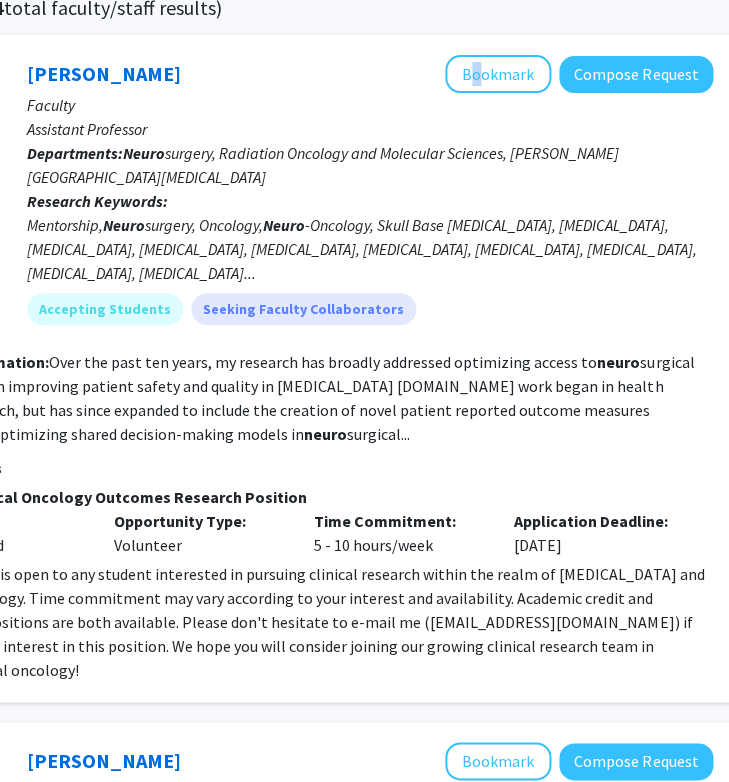 click on "Raj Mukherjee   Bookmark
Compose Request  Faculty Assistant Professor Departments:  Neuro surgery, Radiation Oncology and Molecular Sciences, Sidney Kimmel Comprehensive Cancer Center Research Keywords:  Mentorship,  Neuro surgery, Oncology,  Neuro -Oncology,  Skull Base Tumors, Glioma, Glioblastoma, Meningioma, Pituitary Adenoma, Pituitary Tumor, Craniopharyngioma, Chordoma, Brain Tumors, Brain Metastasis... Accepting Students  Seeking Faculty Collaborators Faculty Information:  Over the past ten years, my research has broadly addressed optimizing access to  neuro surgical care along with improving patient safety and quality in brain tumor patients.My work began in health services research, but has since expanded to include the creation of novel patient reported outcome measures (PROMs) and optimizing shared decision-making models in  neuro surgical... Open Projects  Neurosurgical Oncology Outcomes Research Position  Seeking: Not Provided Opportunity Type:  Volunteer  Time Commitment:  5 - 10 hours/week" 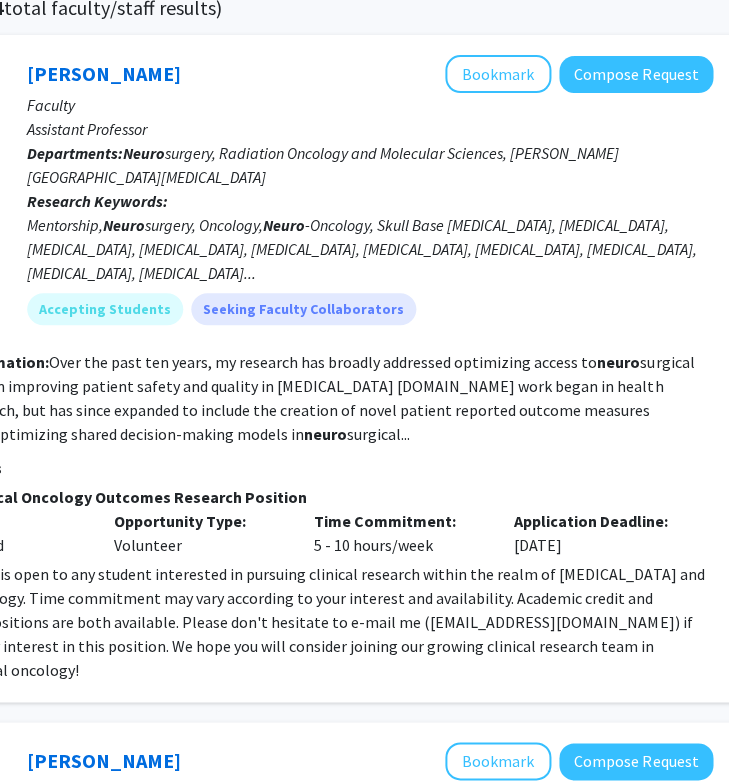 click on "Raj Mukherjee   Bookmark
Compose Request  Faculty Assistant Professor Departments:  Neuro surgery, Radiation Oncology and Molecular Sciences, Sidney Kimmel Comprehensive Cancer Center Research Keywords:  Mentorship,  Neuro surgery, Oncology,  Neuro -Oncology,  Skull Base Tumors, Glioma, Glioblastoma, Meningioma, Pituitary Adenoma, Pituitary Tumor, Craniopharyngioma, Chordoma, Brain Tumors, Brain Metastasis... Accepting Students  Seeking Faculty Collaborators Faculty Information:  Over the past ten years, my research has broadly addressed optimizing access to  neuro surgical care along with improving patient safety and quality in brain tumor patients.My work began in health services research, but has since expanded to include the creation of novel patient reported outcome measures (PROMs) and optimizing shared decision-making models in  neuro surgical... Open Projects  Neurosurgical Oncology Outcomes Research Position  Seeking: Not Provided Opportunity Type:  Volunteer  Time Commitment:  5 - 10 hours/week" 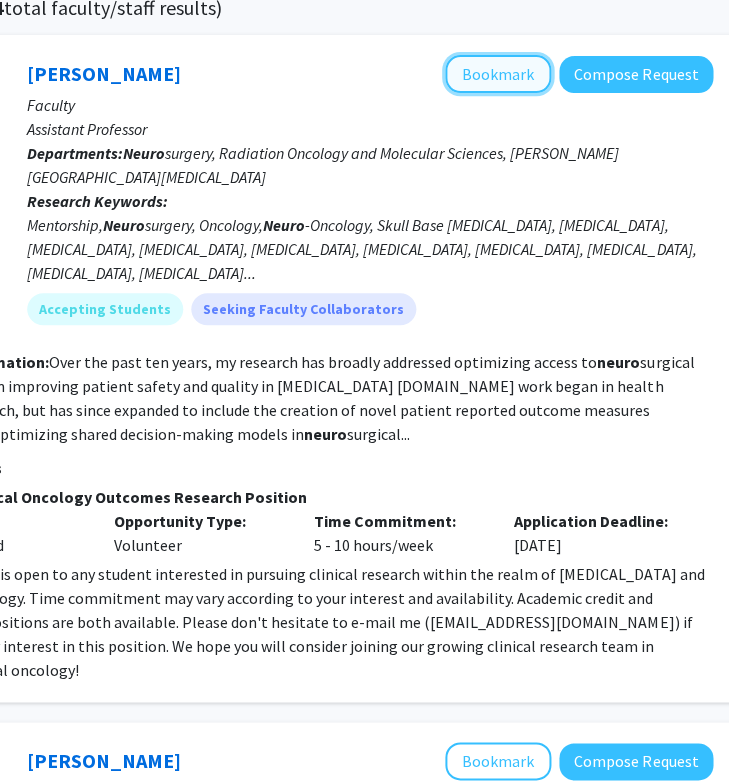 click on "Bookmark" 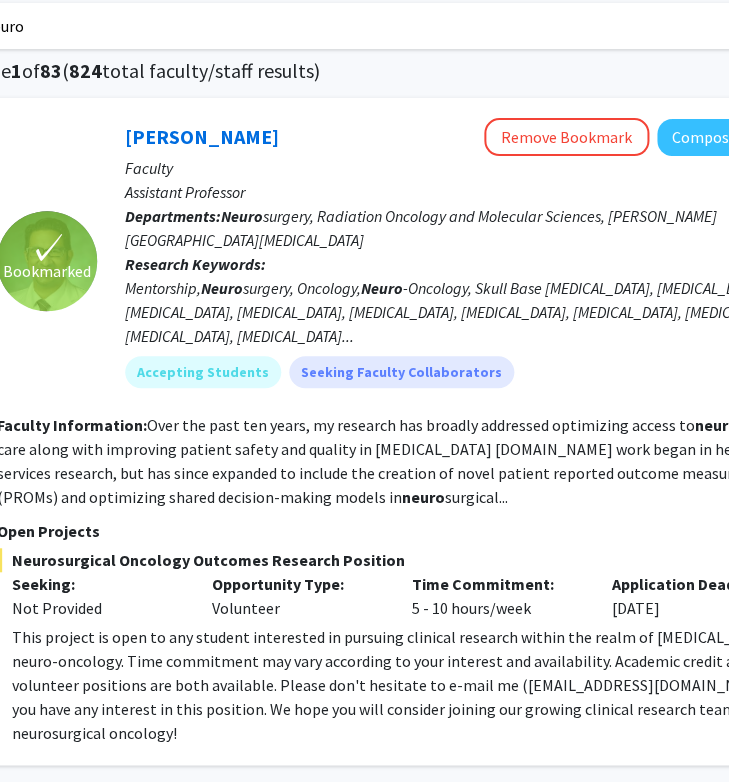scroll, scrollTop: 0, scrollLeft: 346, axis: horizontal 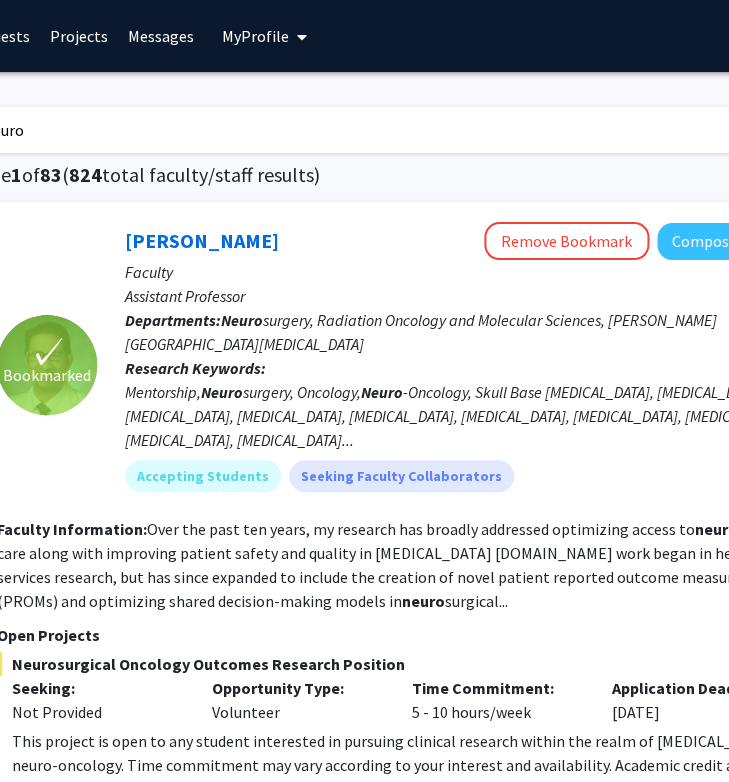 click on "Page  1  of  83  ( 824  total faculty/staff results)" 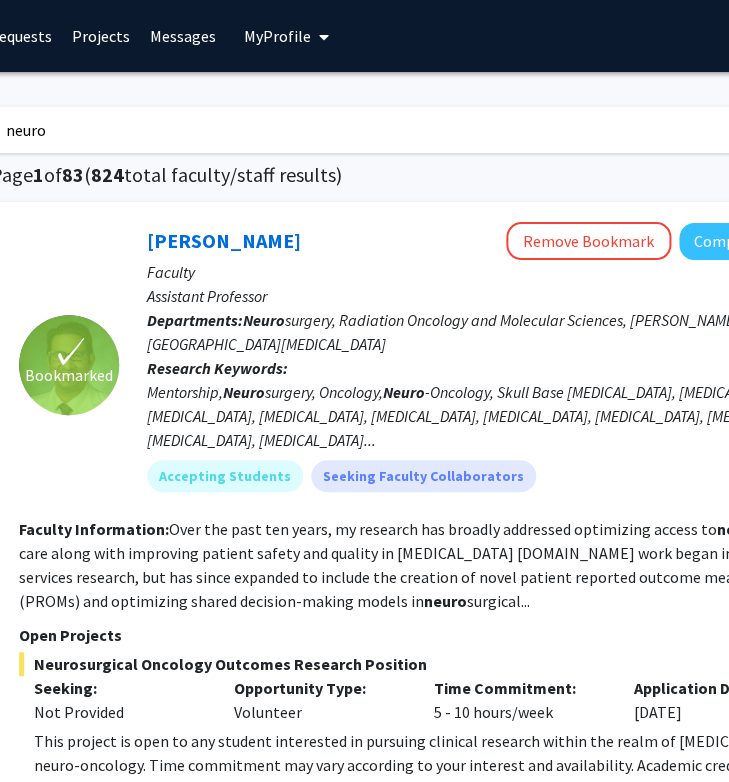 drag, startPoint x: 186, startPoint y: 126, endPoint x: -2, endPoint y: 147, distance: 189.16924 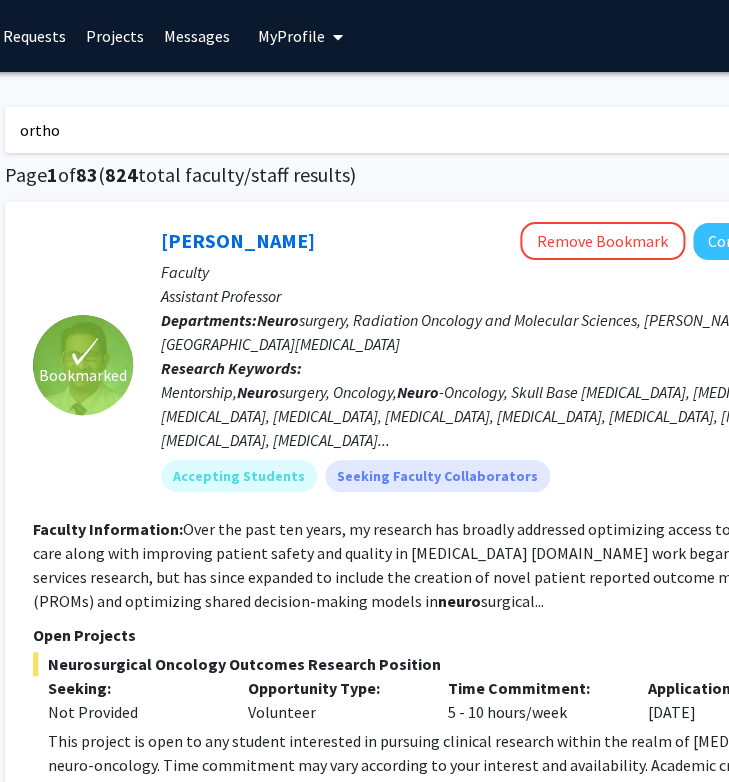 type on "ortho" 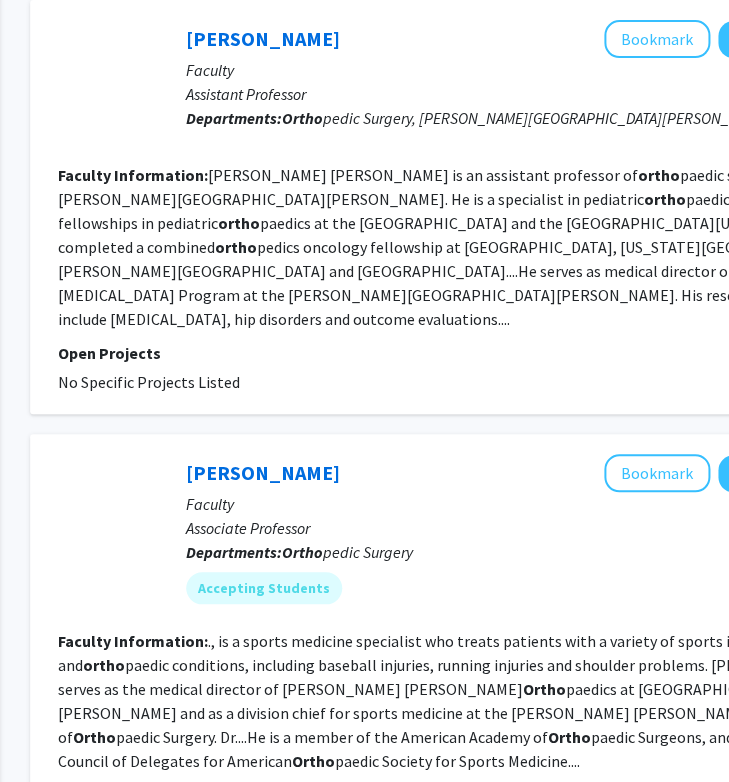 scroll, scrollTop: 0, scrollLeft: 285, axis: horizontal 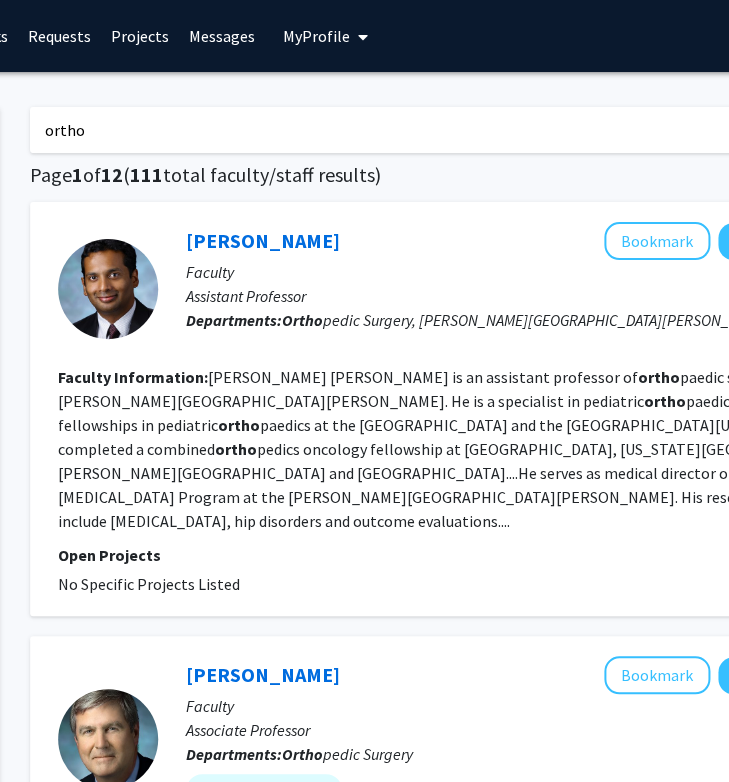 drag, startPoint x: 199, startPoint y: 149, endPoint x: -2, endPoint y: 36, distance: 230.58621 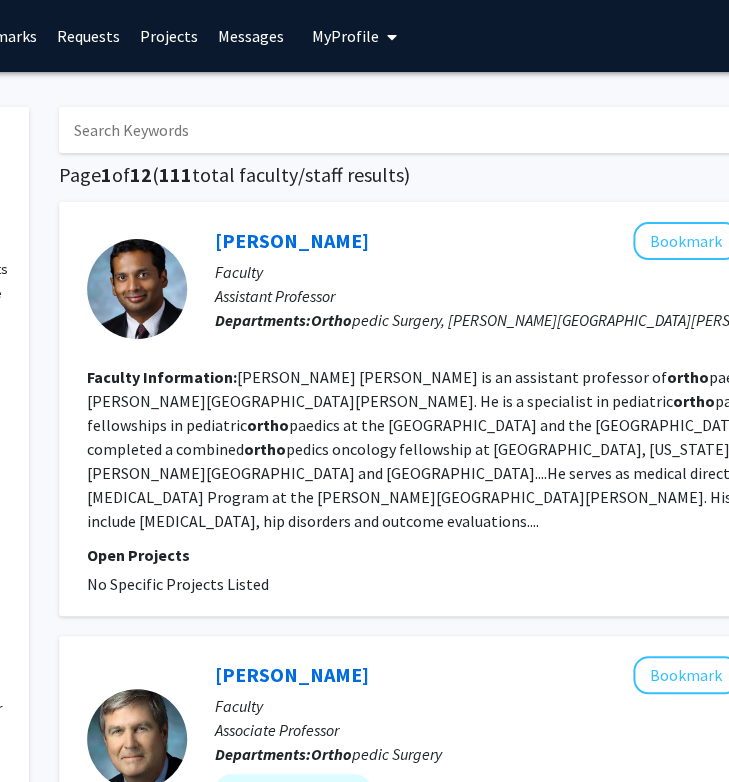 click on "Search" 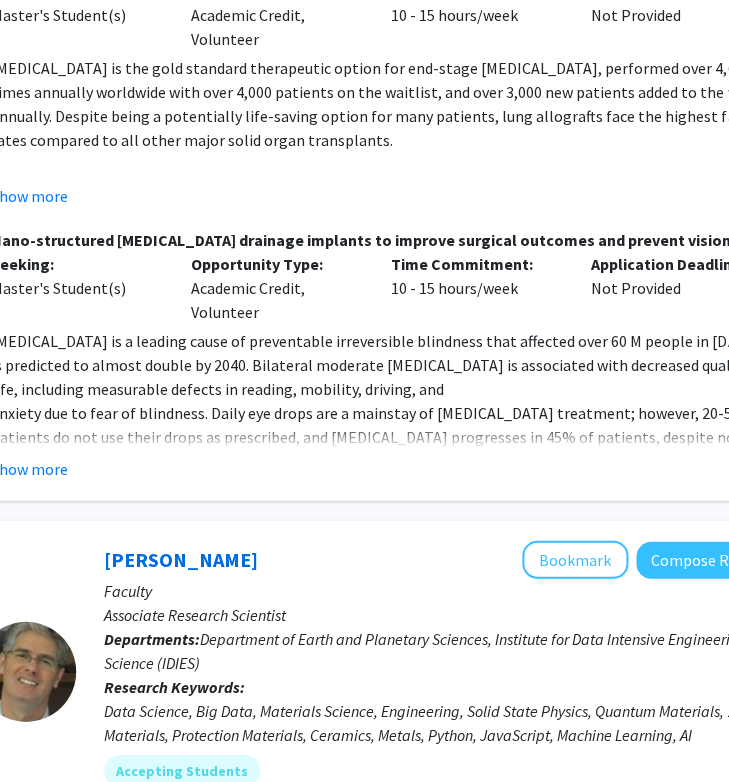 scroll, scrollTop: 4019, scrollLeft: 367, axis: both 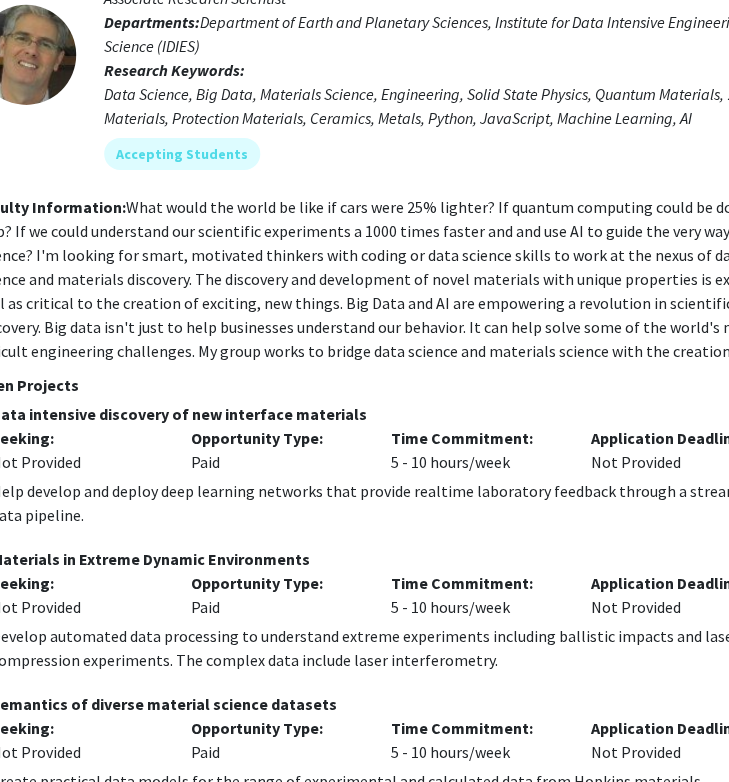drag, startPoint x: 257, startPoint y: 249, endPoint x: 123, endPoint y: 251, distance: 134.01492 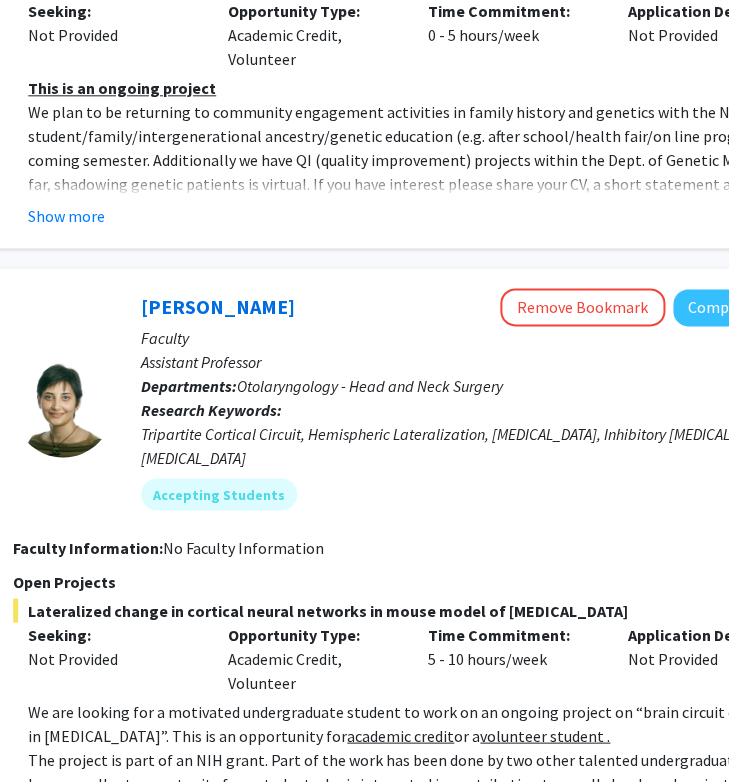 scroll, scrollTop: 0, scrollLeft: 330, axis: horizontal 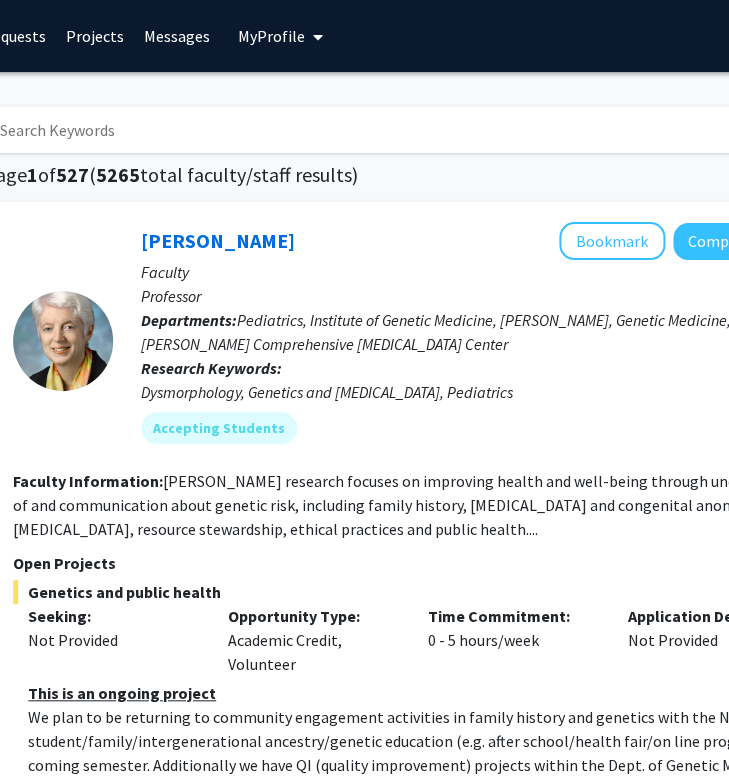 click at bounding box center [377, 130] 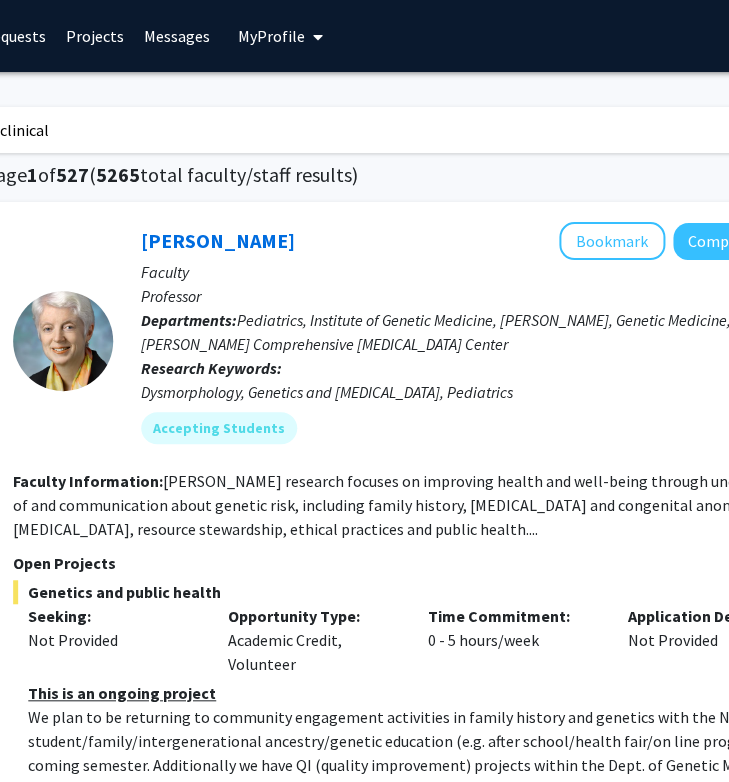 type on "clinical" 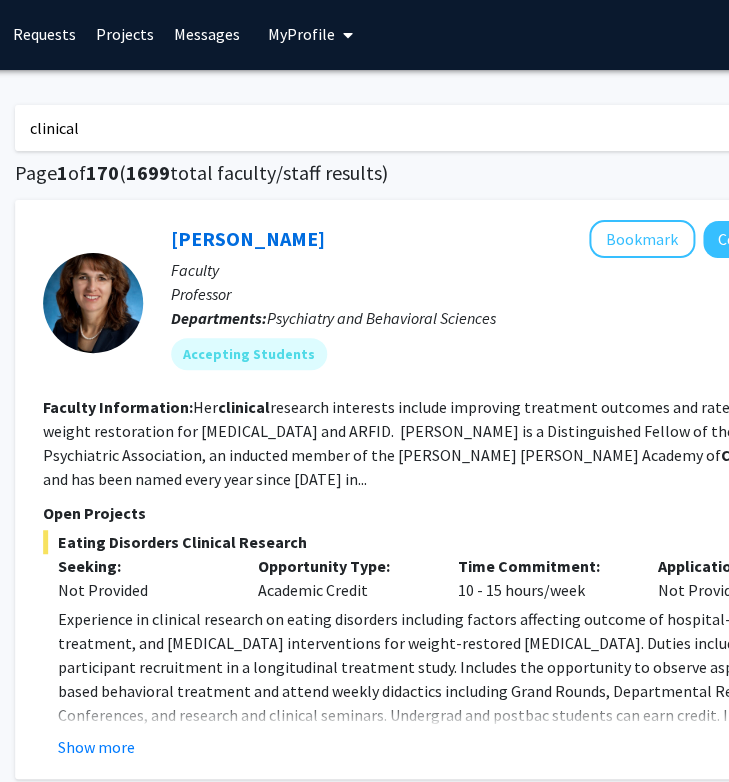 scroll, scrollTop: 2, scrollLeft: 301, axis: both 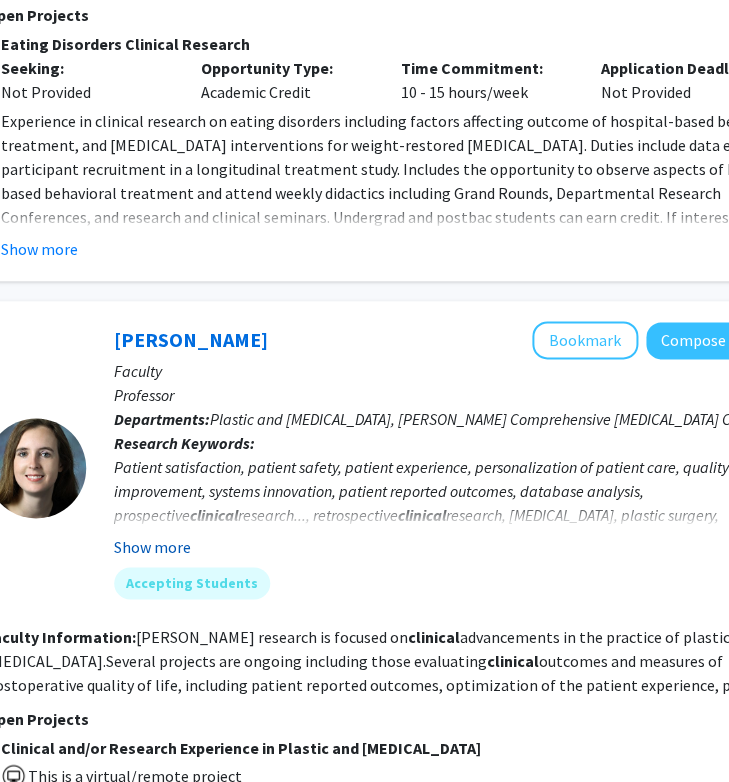 click on "Show more" 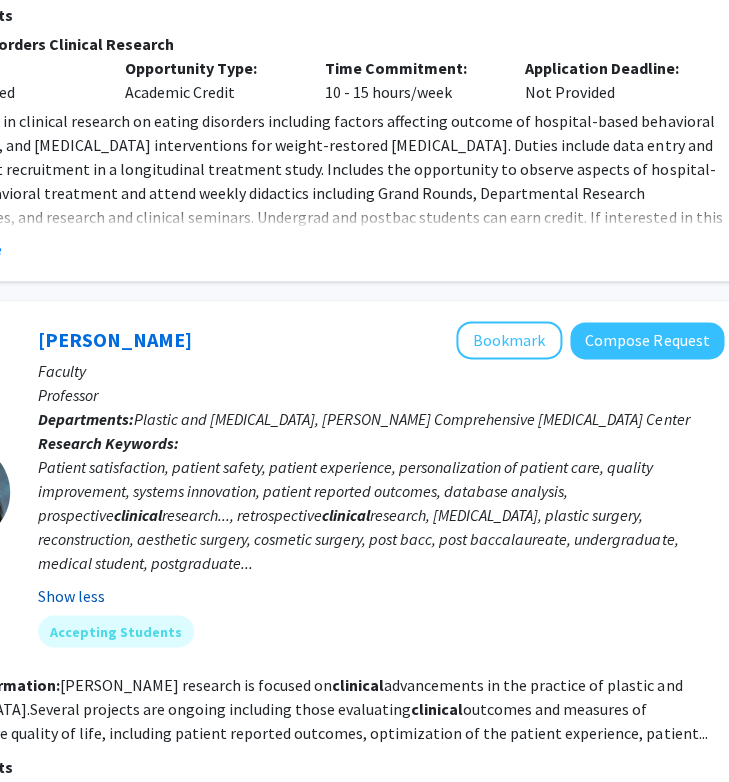 scroll, scrollTop: 500, scrollLeft: 434, axis: both 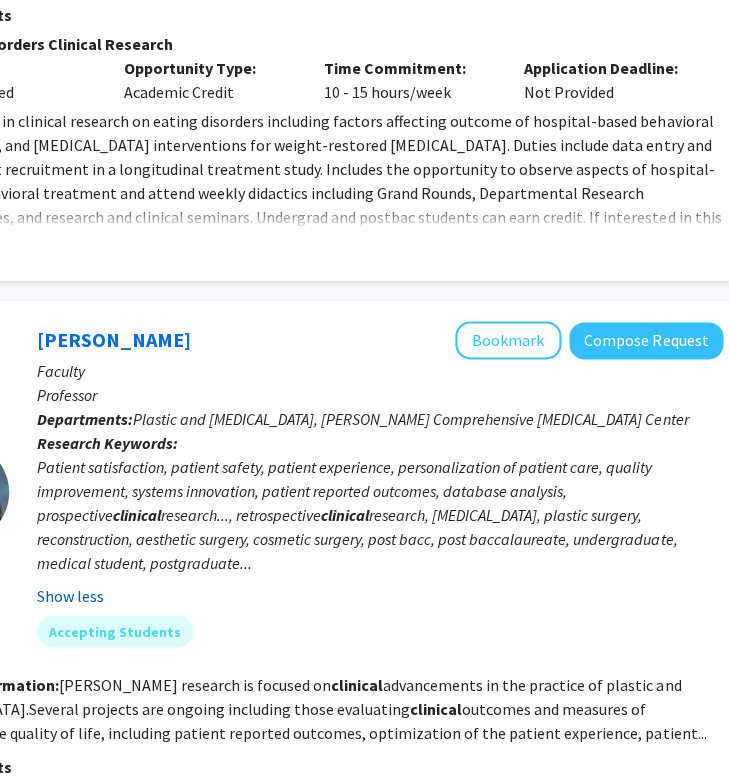 type 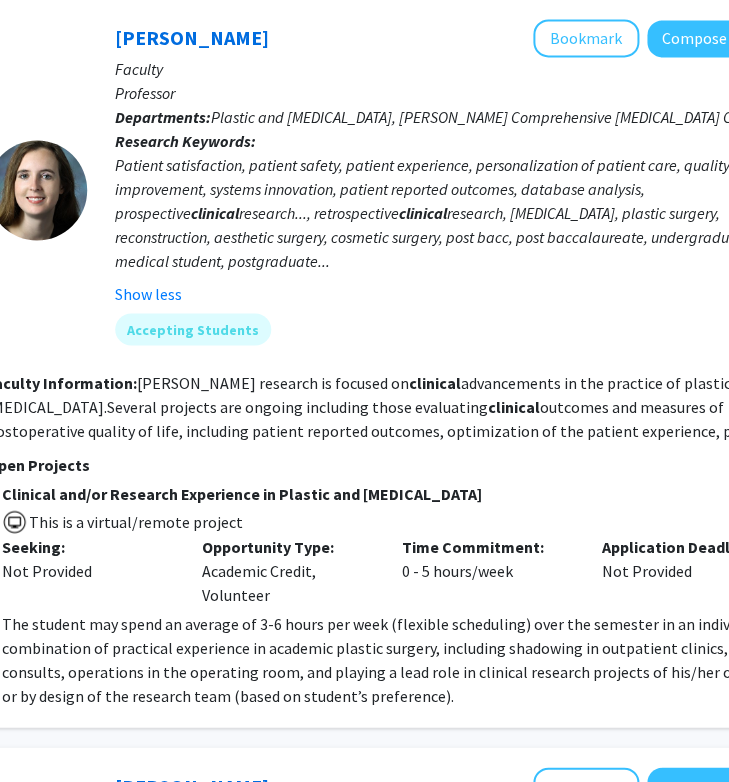 scroll, scrollTop: 801, scrollLeft: 356, axis: both 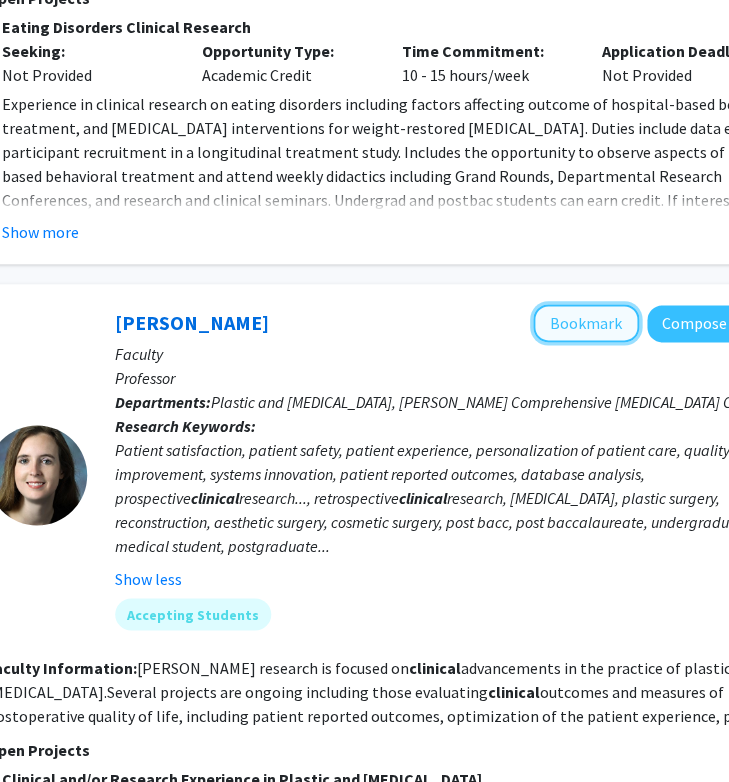 click on "Bookmark" 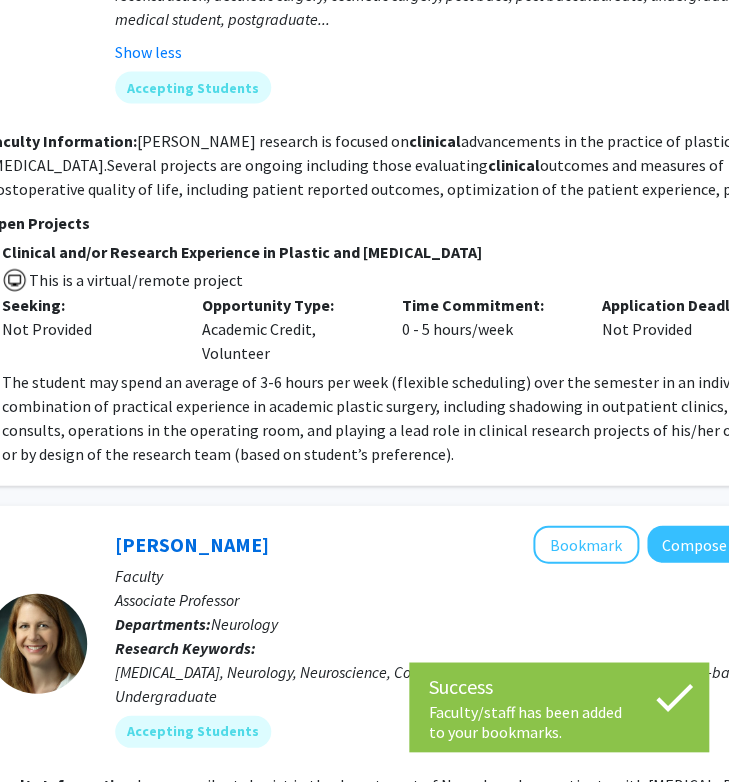 scroll, scrollTop: 1275, scrollLeft: 356, axis: both 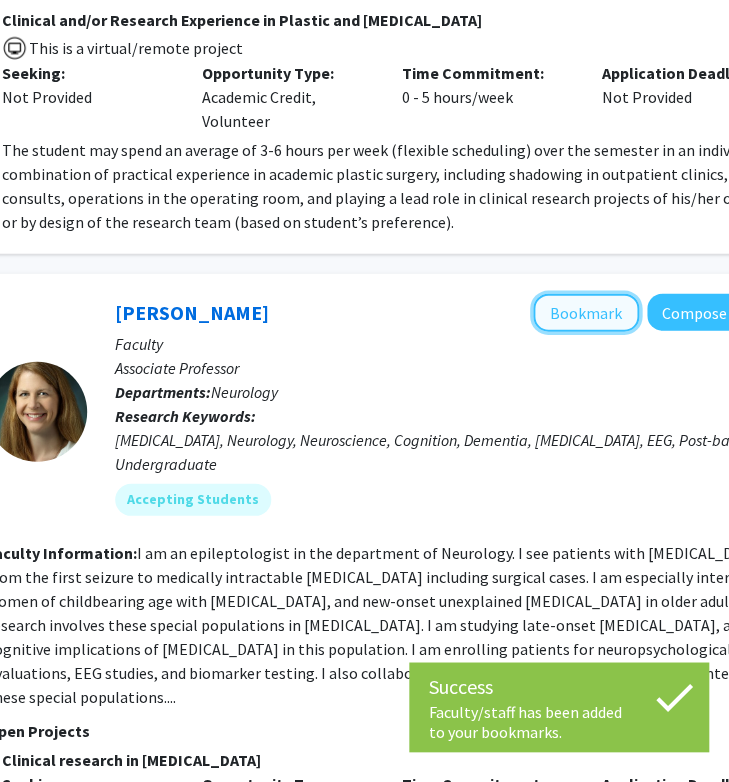 click on "Bookmark" 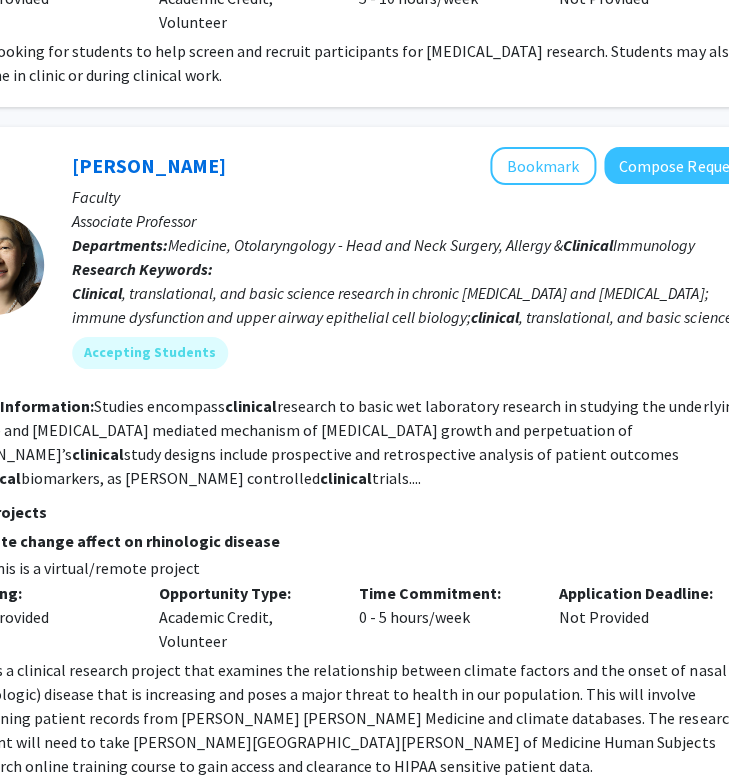scroll, scrollTop: 2085, scrollLeft: 401, axis: both 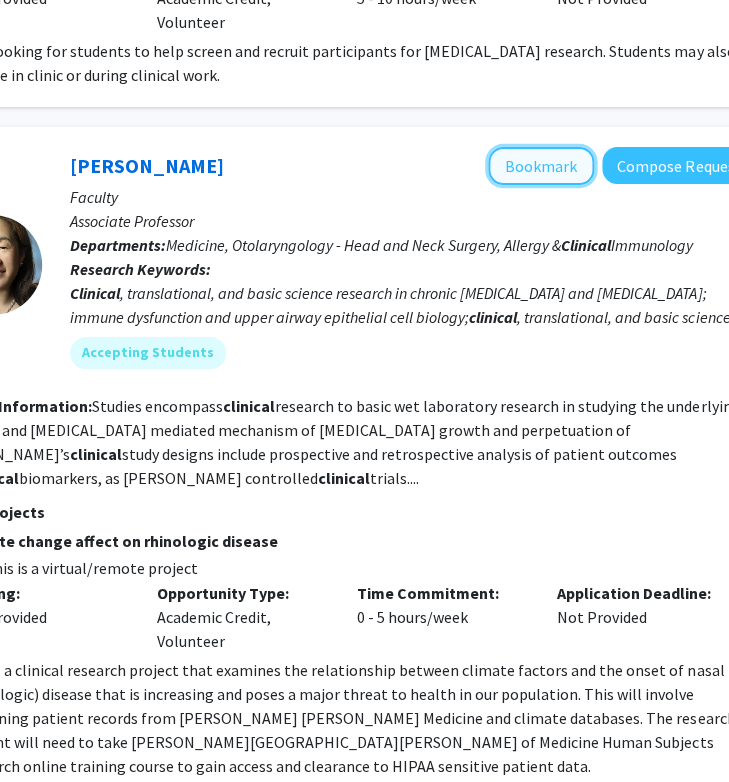 click on "Bookmark" 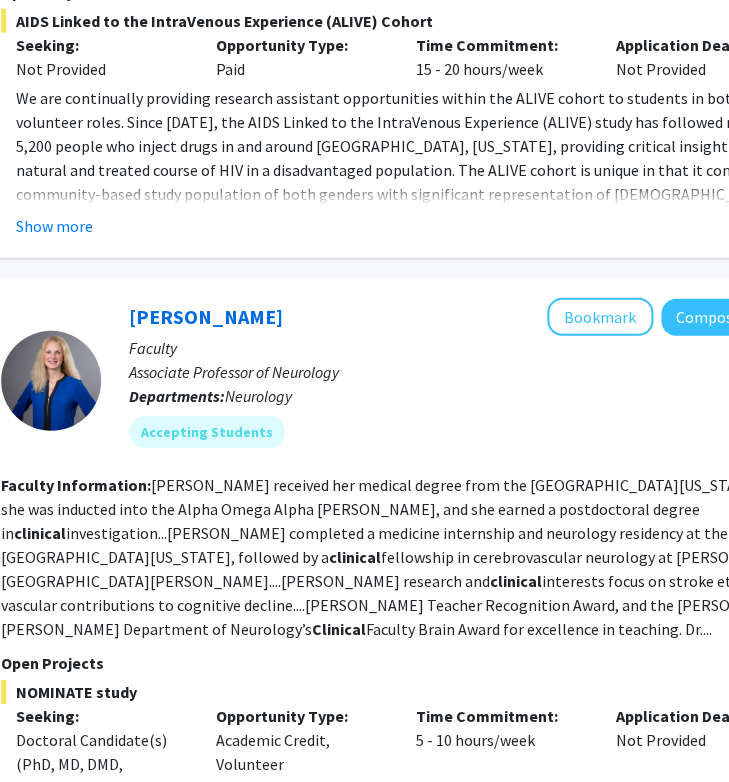 scroll, scrollTop: 5838, scrollLeft: 341, axis: both 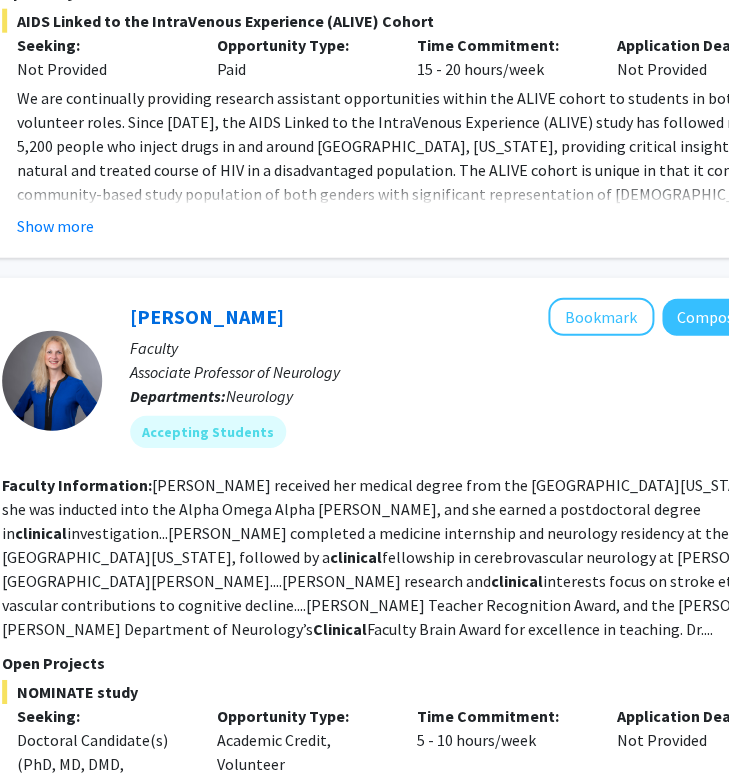click on "Show more" 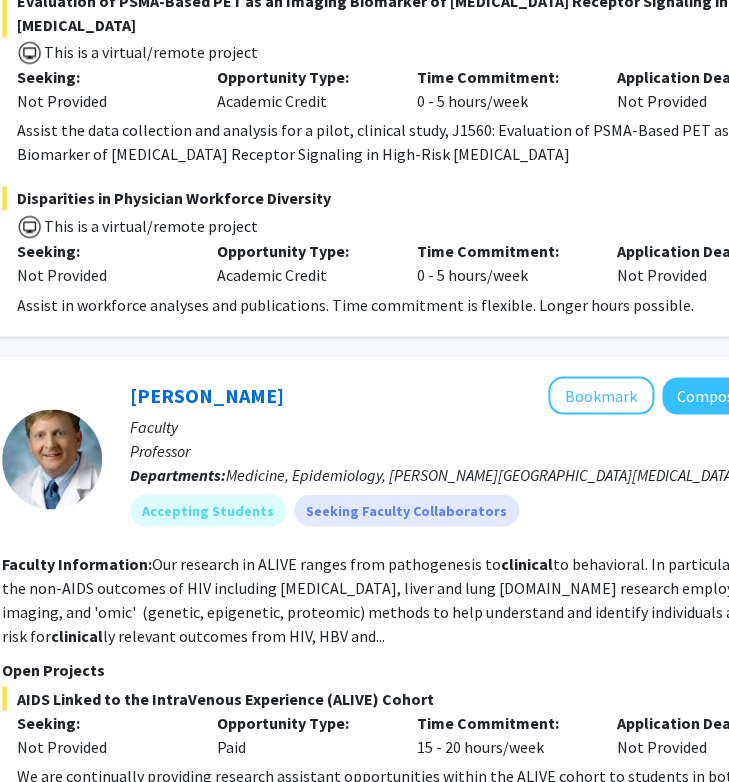 scroll, scrollTop: 5162, scrollLeft: 341, axis: both 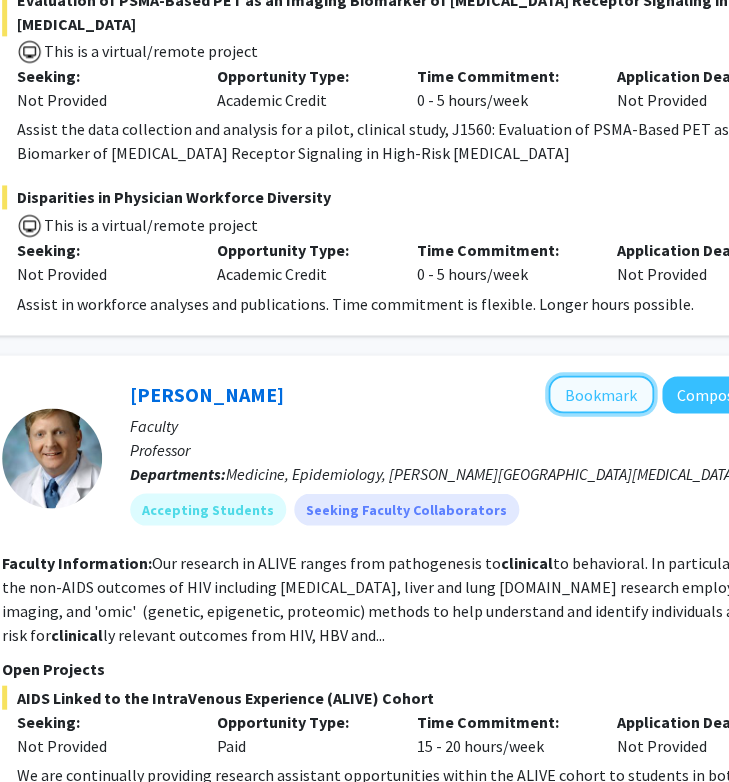 click on "Bookmark" 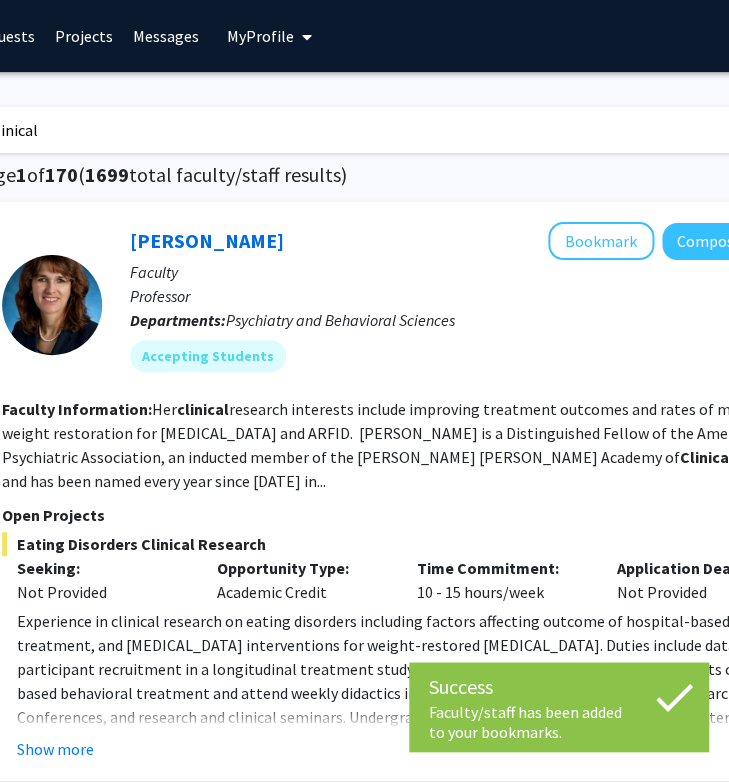 scroll, scrollTop: 0, scrollLeft: 0, axis: both 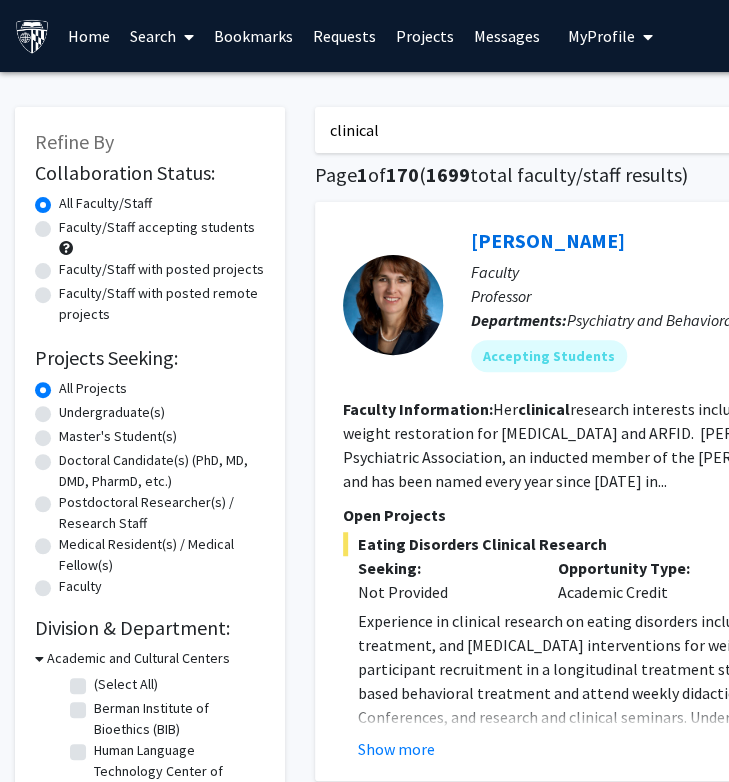 click on "Bookmarks" at bounding box center [253, 36] 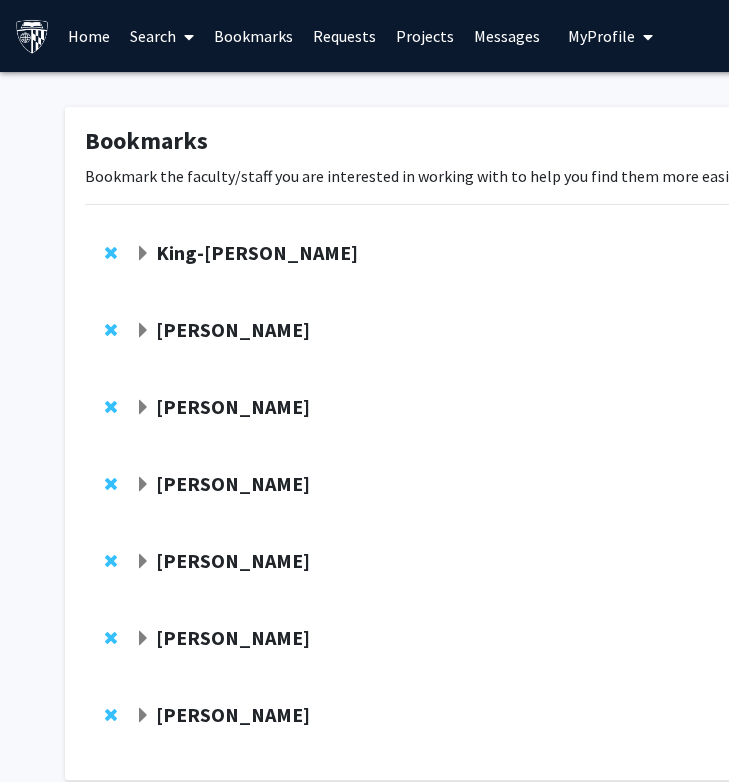 click on "[PERSON_NAME]" 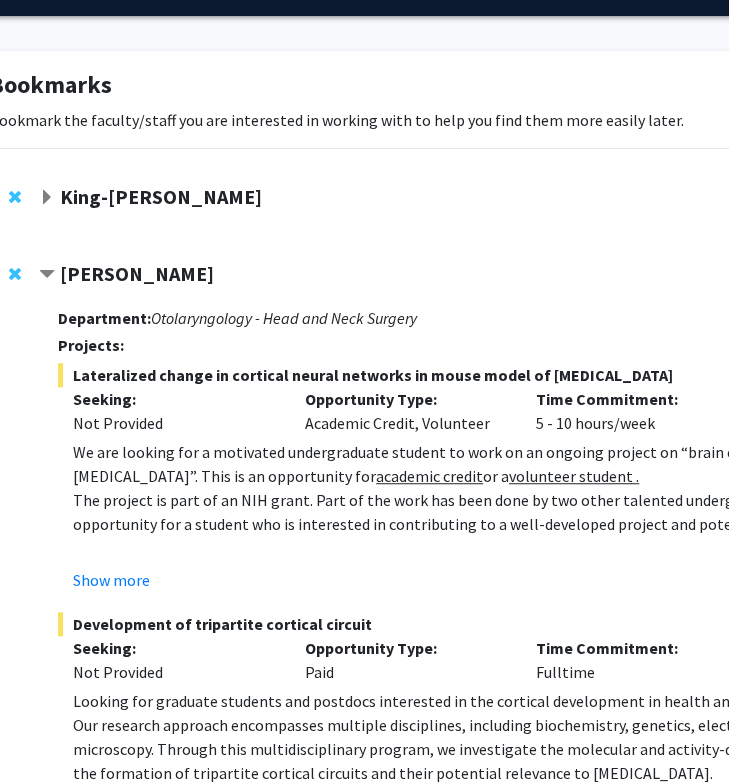 scroll, scrollTop: 0, scrollLeft: 96, axis: horizontal 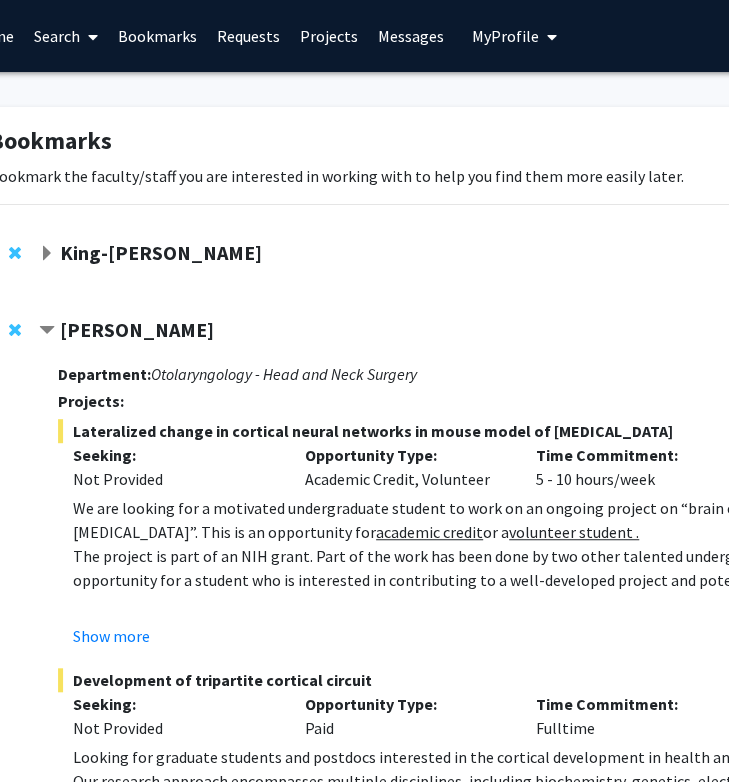 click on "Requests" at bounding box center [248, 36] 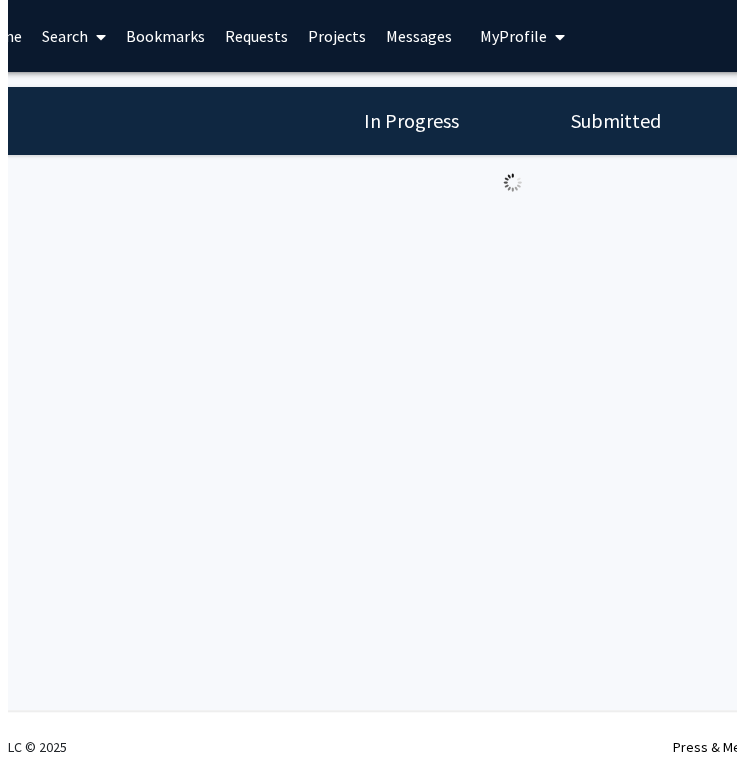scroll, scrollTop: 0, scrollLeft: 0, axis: both 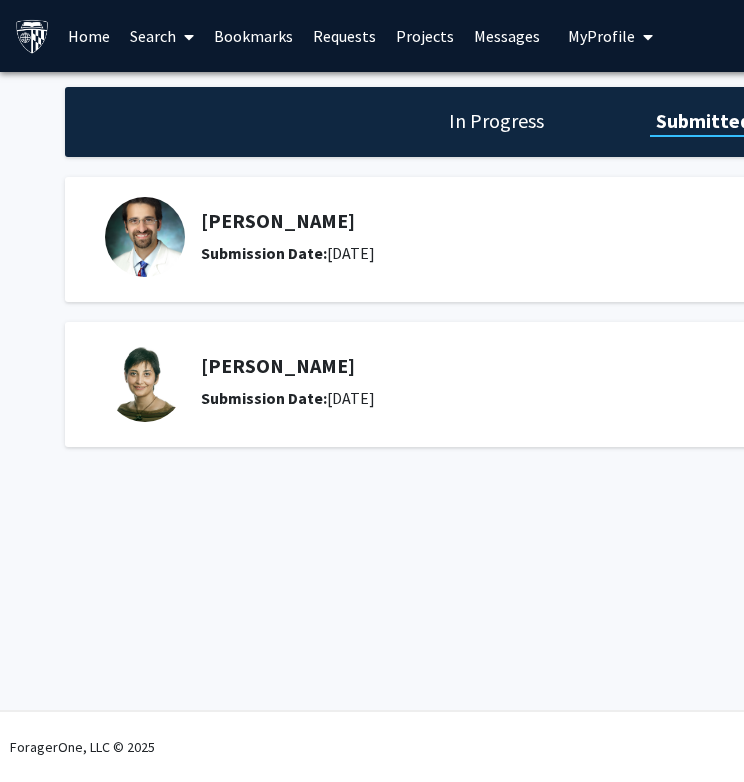 click on "[PERSON_NAME]" 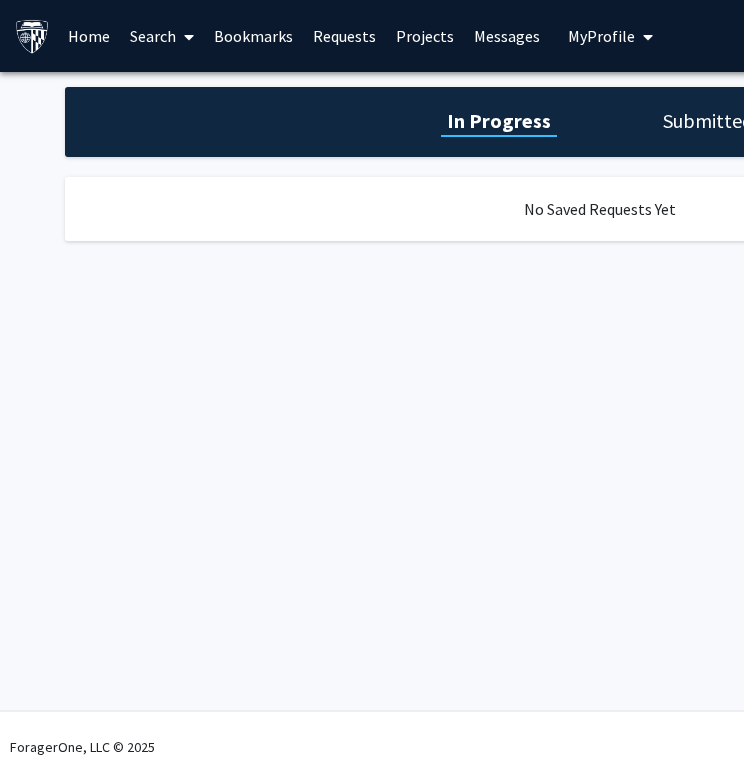click on "Submitted" 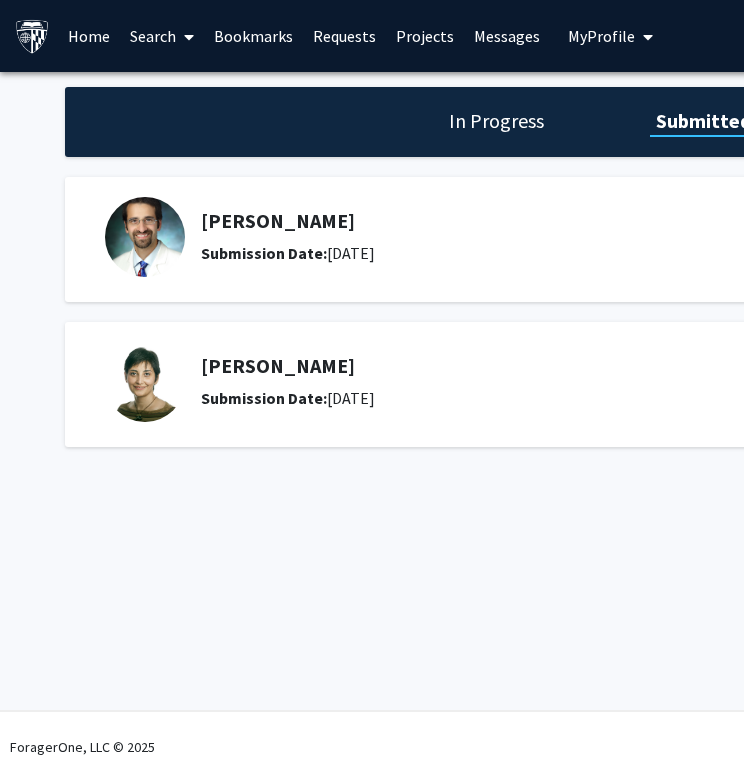 click 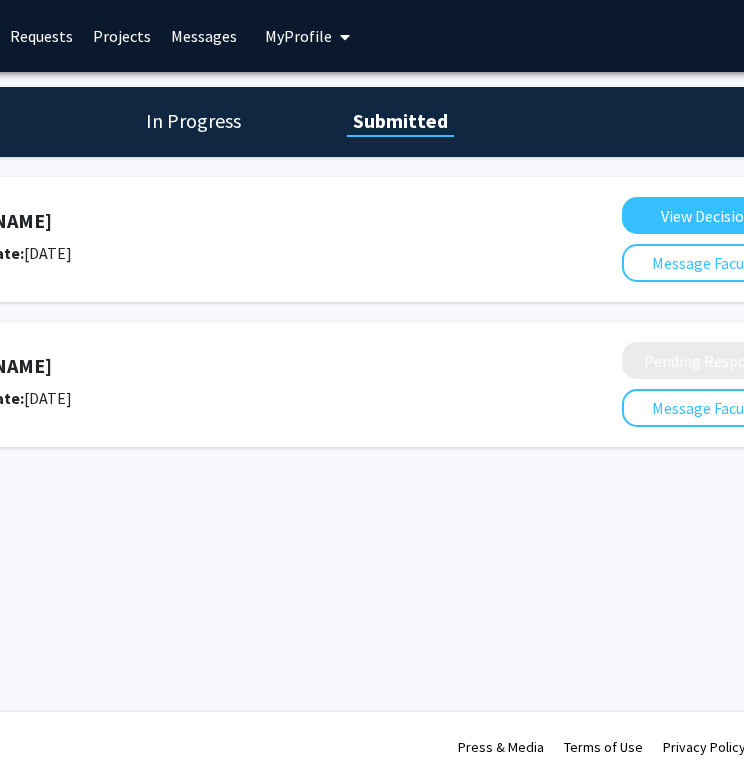 scroll, scrollTop: 0, scrollLeft: 456, axis: horizontal 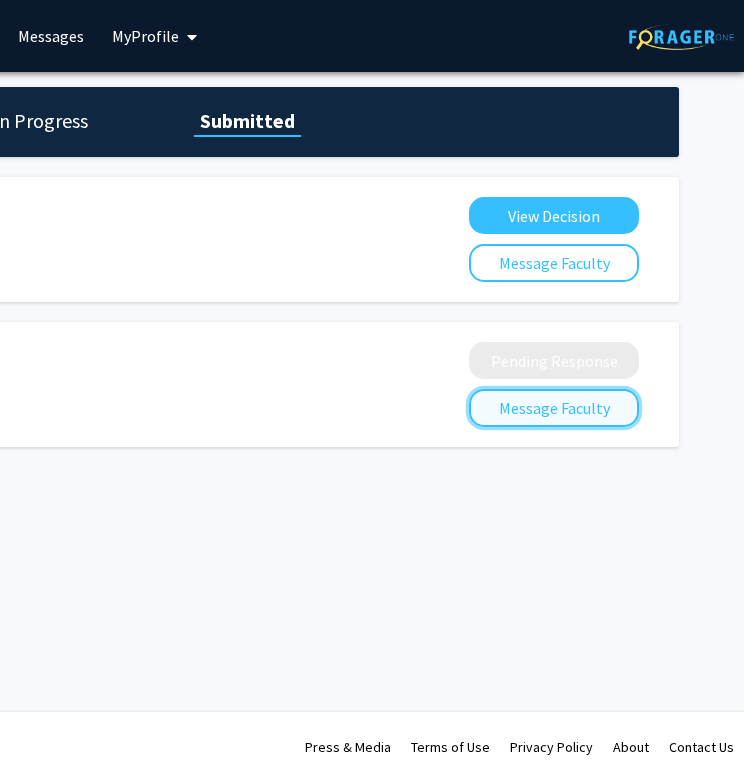 click on "Message Faculty" 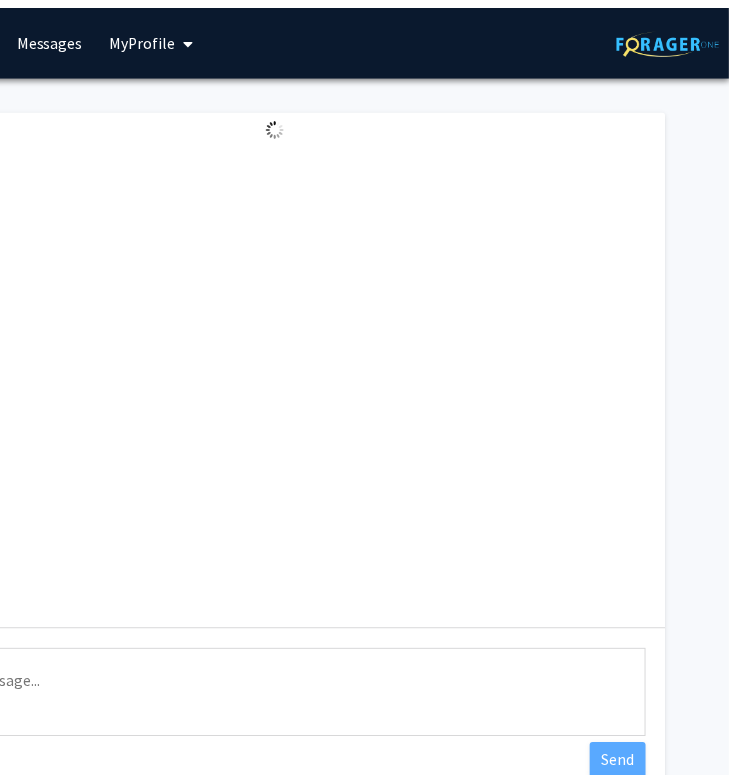 scroll, scrollTop: 0, scrollLeft: 0, axis: both 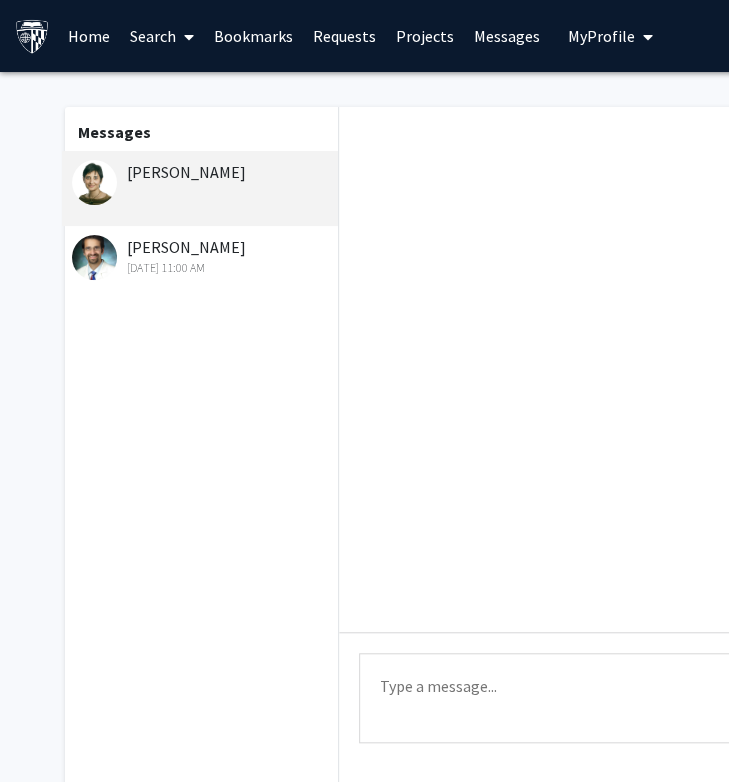 click on "Type a message" at bounding box center (737, 698) 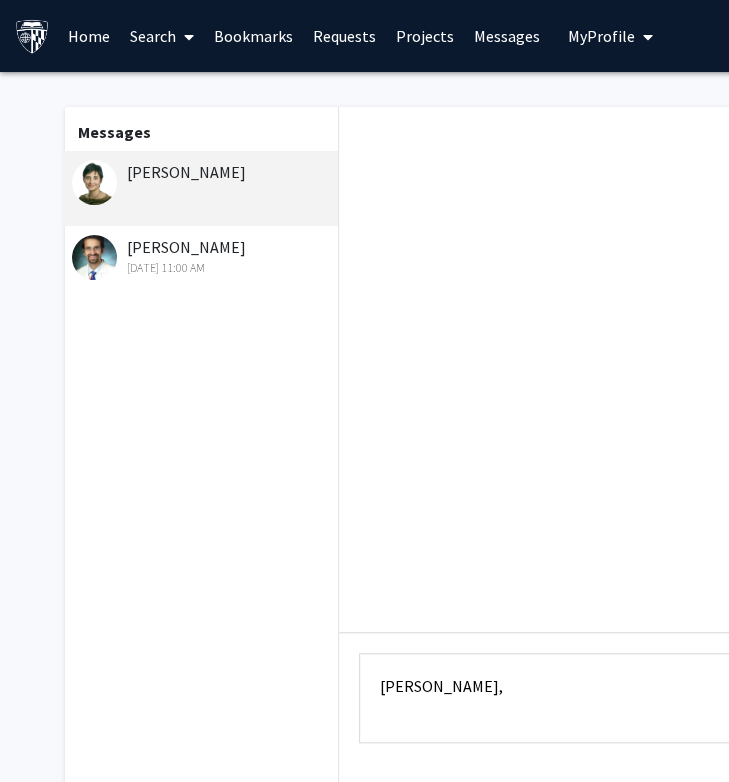 click on "Dr. Deemyad," at bounding box center (737, 698) 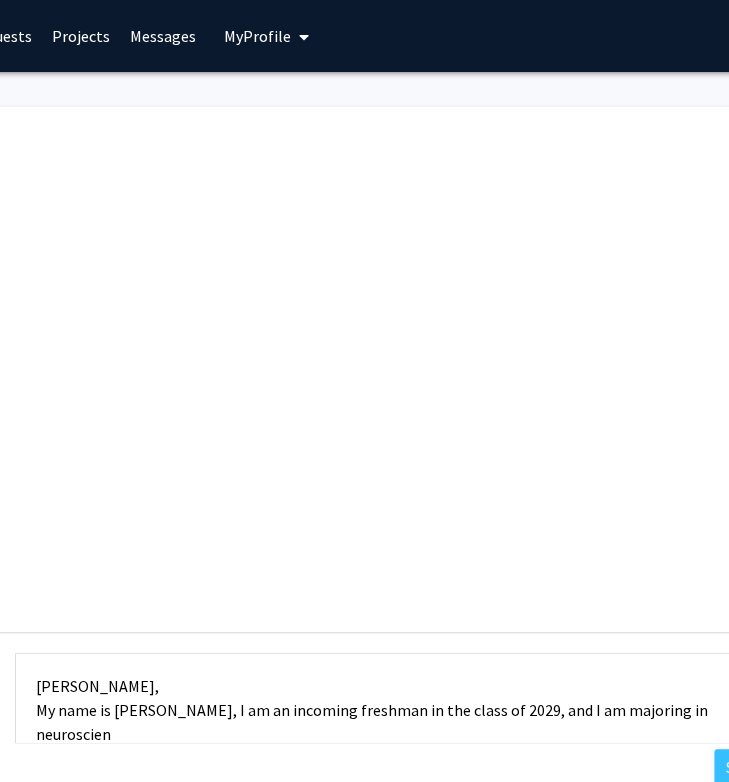 scroll, scrollTop: 0, scrollLeft: 360, axis: horizontal 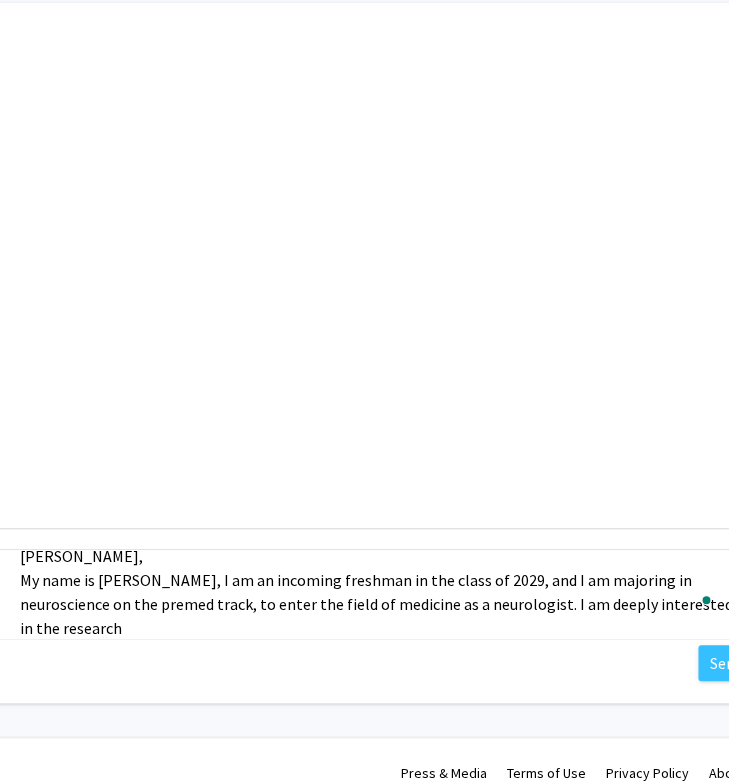 click on "Dr. Deemyad,
My name is Dhruva Lahoti, I am an incoming freshman in the class of 2029, and I am majoring in neuroscience on the premed track, to enter the field of medicine as a neurologist. I am deeply interested in the research" at bounding box center (377, 594) 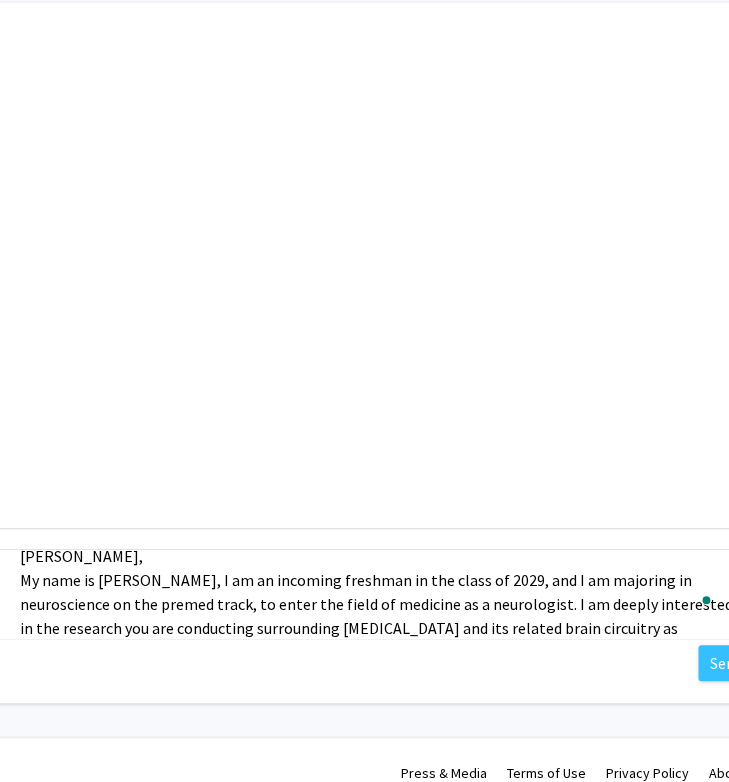 scroll, scrollTop: 50, scrollLeft: 0, axis: vertical 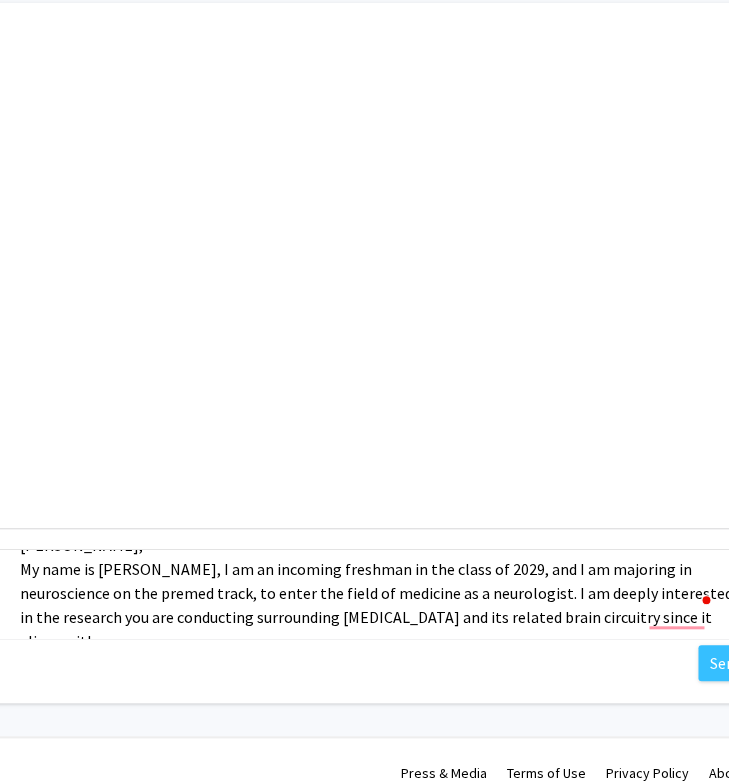 click on "Dr. Deemyad,
My name is Dhruva Lahoti, I am an incoming freshman in the class of 2029, and I am majoring in neuroscience on the premed track, to enter the field of medicine as a neurologist. I am deeply interested in the research you are conducting surrounding autism spectrum disorder and its related brain circuitry since it aligns with" at bounding box center [377, 594] 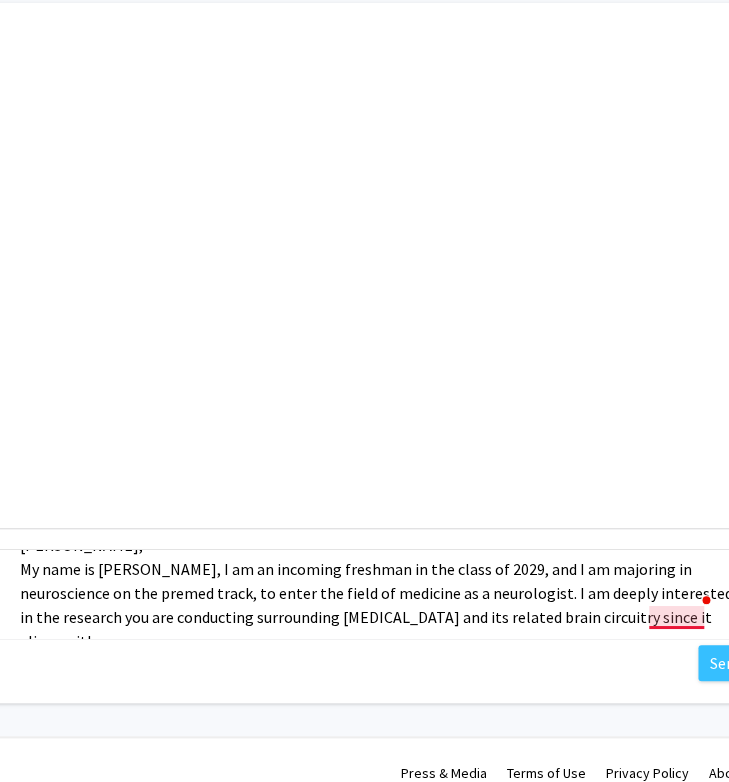 click on "Dr. Deemyad,
My name is Dhruva Lahoti, I am an incoming freshman in the class of 2029, and I am majoring in neuroscience on the premed track, to enter the field of medicine as a neurologist. I am deeply interested in the research you are conducting surrounding autism spectrum disorder and its related brain circuitry since it aligns with" at bounding box center [377, 594] 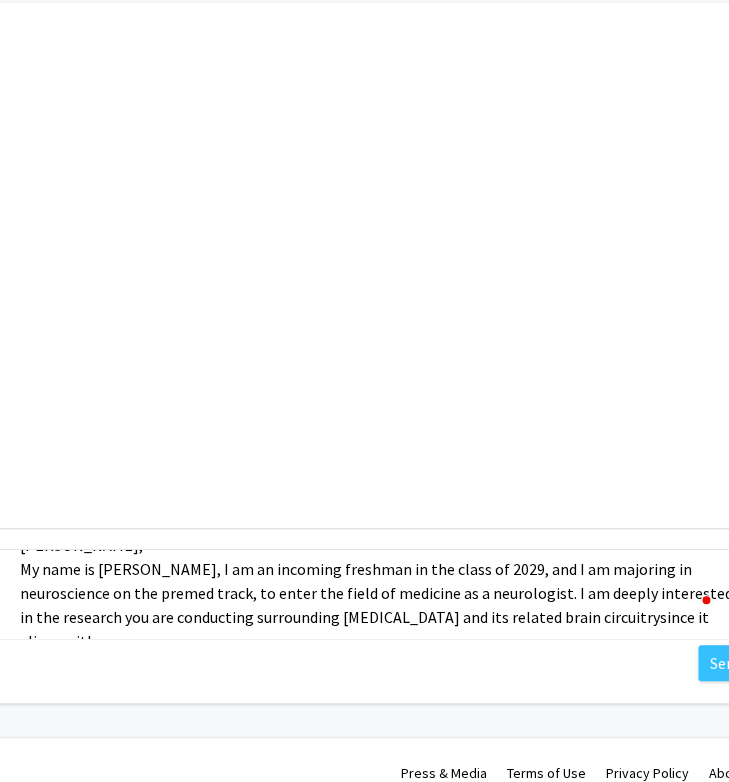 scroll, scrollTop: 50, scrollLeft: 0, axis: vertical 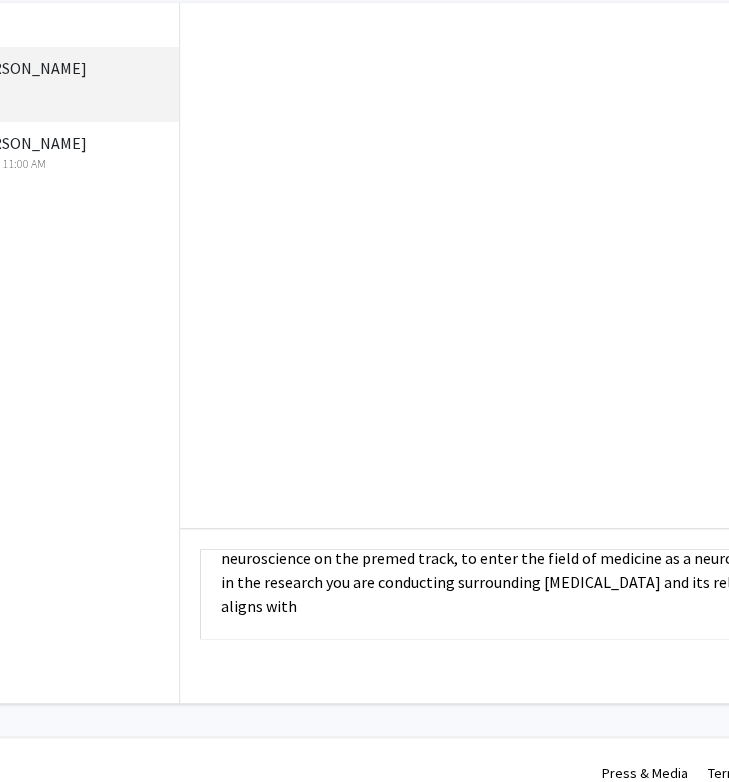 drag, startPoint x: 238, startPoint y: 622, endPoint x: 202, endPoint y: 620, distance: 36.05551 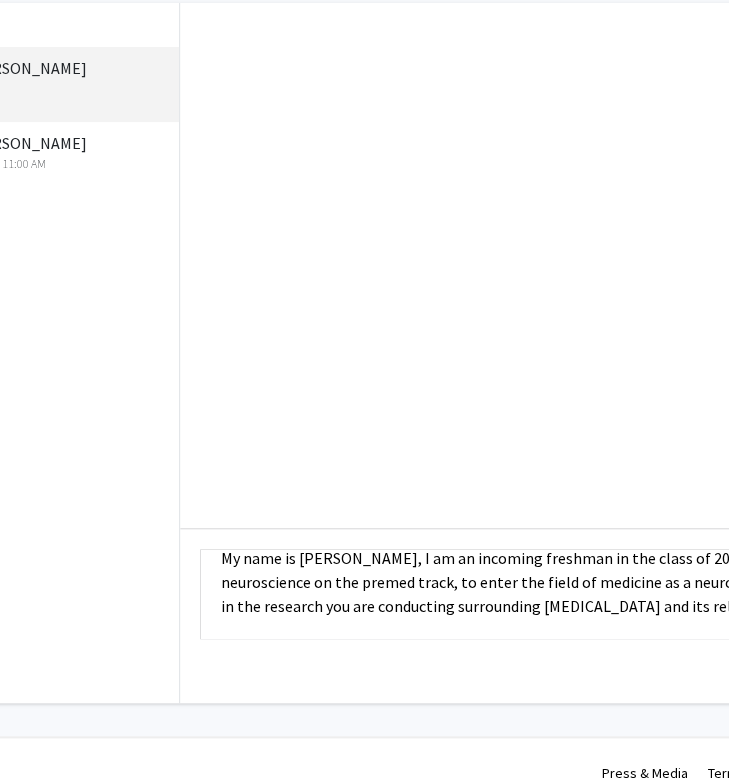 scroll, scrollTop: 104, scrollLeft: 343, axis: both 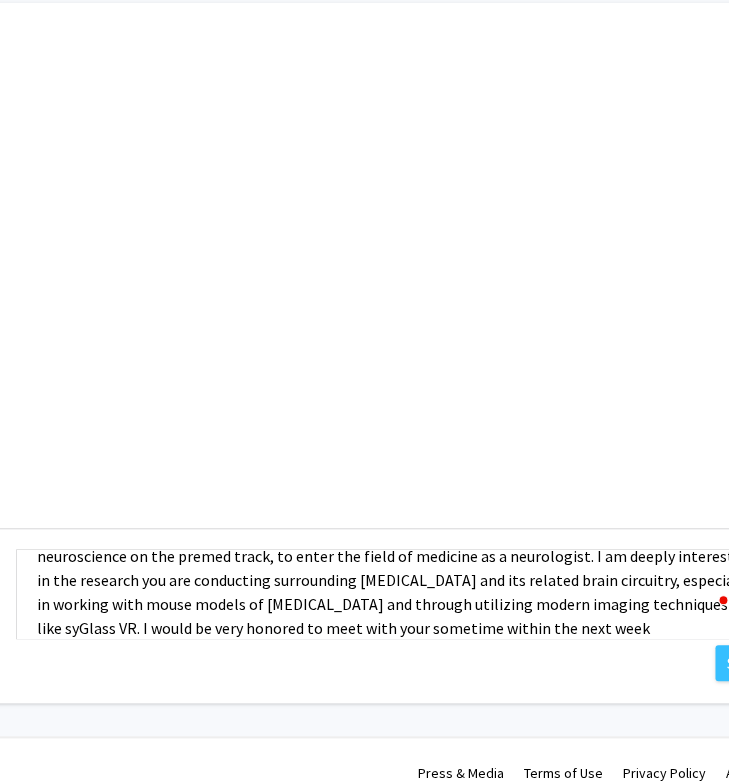 click on "Dr. Deemyad,
My name is Dhruva Lahoti, I am an incoming freshman in the class of 2029, and I am majoring in neuroscience on the premed track, to enter the field of medicine as a neurologist. I am deeply interested in the research you are conducting surrounding autism spectrum disorder and its related brain circuitry, especially in working with mouse models of autism and through utilizing modern imaging techniques like syGlass VR. I would be very honored to meet with your sometime within the next week" at bounding box center [394, 594] 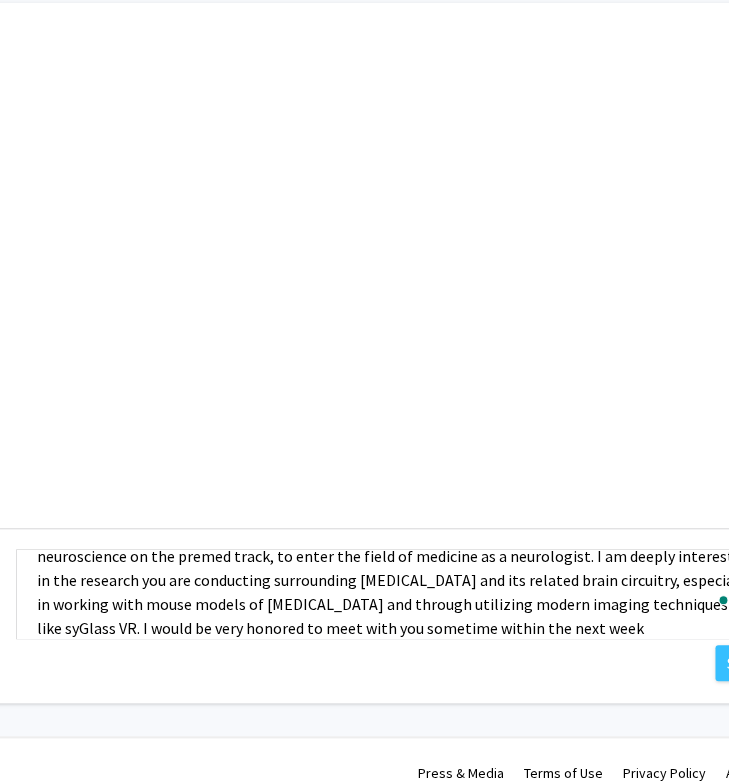 click on "Dr. Deemyad,
My name is Dhruva Lahoti, I am an incoming freshman in the class of 2029, and I am majoring in neuroscience on the premed track, to enter the field of medicine as a neurologist. I am deeply interested in the research you are conducting surrounding autism spectrum disorder and its related brain circuitry, especially in working with mouse models of autism and through utilizing modern imaging techniques like syGlass VR. I would be very honored to meet with you sometime within the next week" at bounding box center (394, 594) 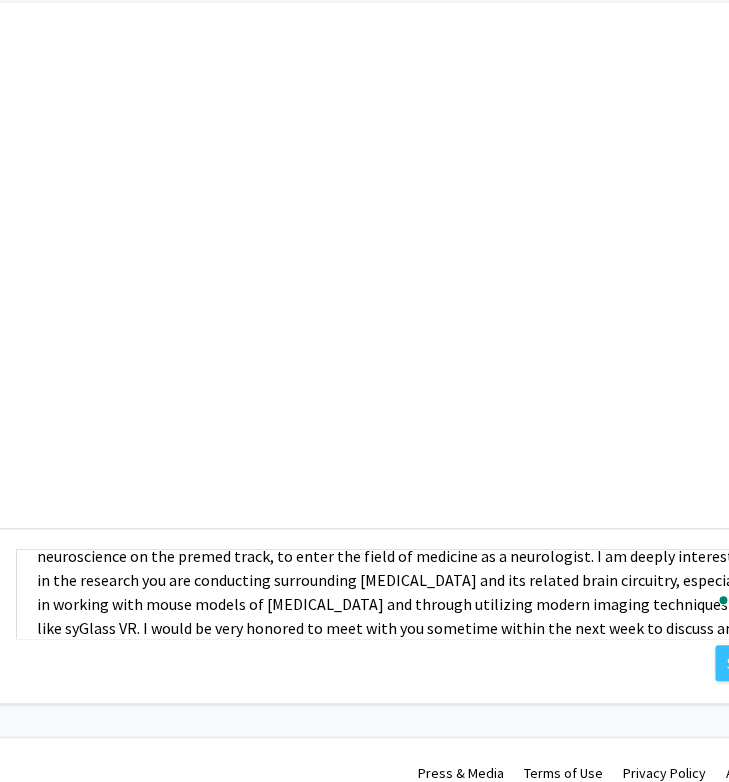 scroll, scrollTop: 104, scrollLeft: 451, axis: both 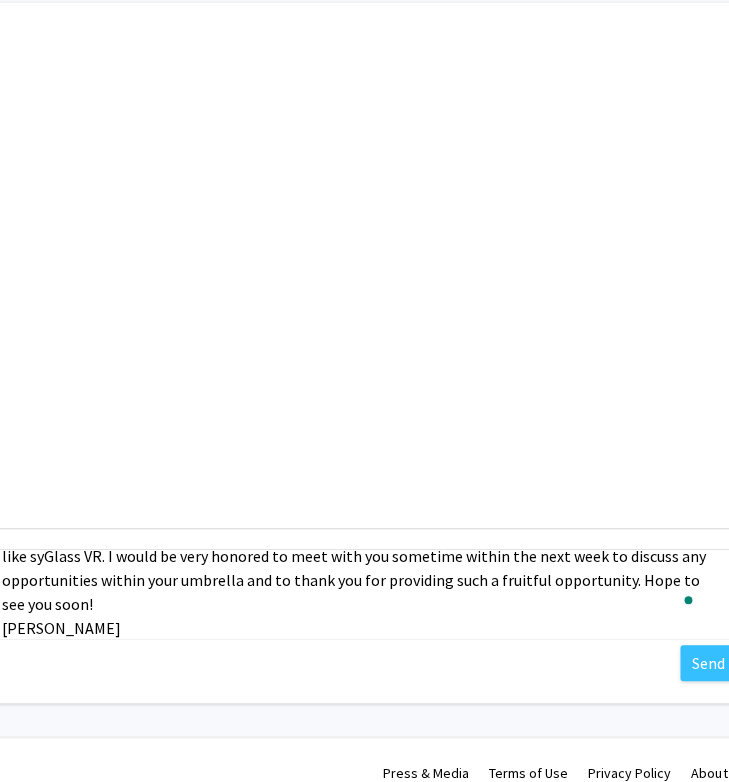 type on "Dr. Deemyad,
My name is Dhruva Lahoti, I am an incoming freshman in the class of 2029, and I am majoring in neuroscience on the premed track, to enter the field of medicine as a neurologist. I am deeply interested in the research you are conducting surrounding autism spectrum disorder and its related brain circuitry, especially in working with mouse models of autism and through utilizing modern imaging techniques like syGlass VR. I would be very honored to meet with you sometime within the next week to discuss any opportunities within your umbrella and to thank you for providing such a fruitful opportunity. Hope to see you soon!
Dhruva" 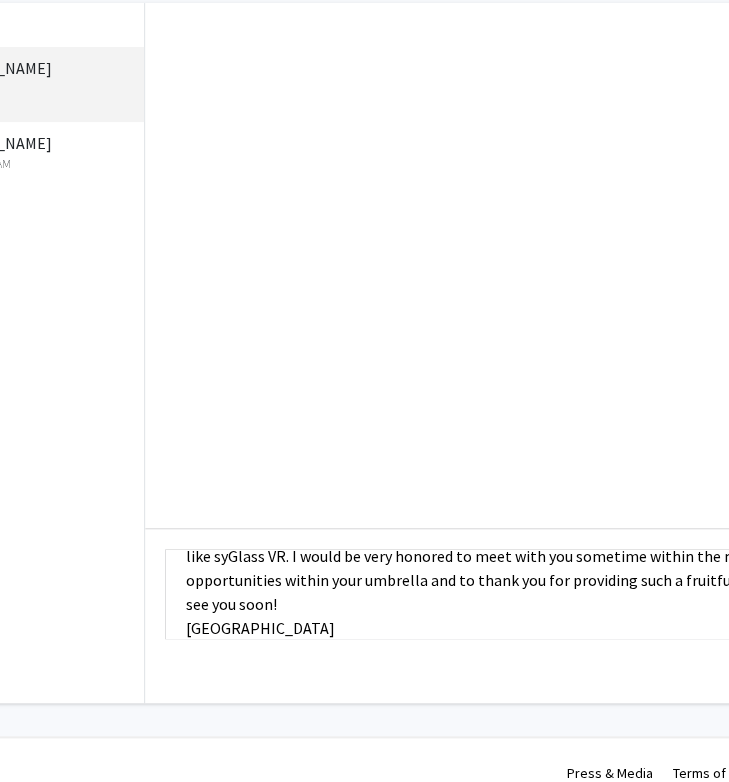scroll, scrollTop: 104, scrollLeft: 191, axis: both 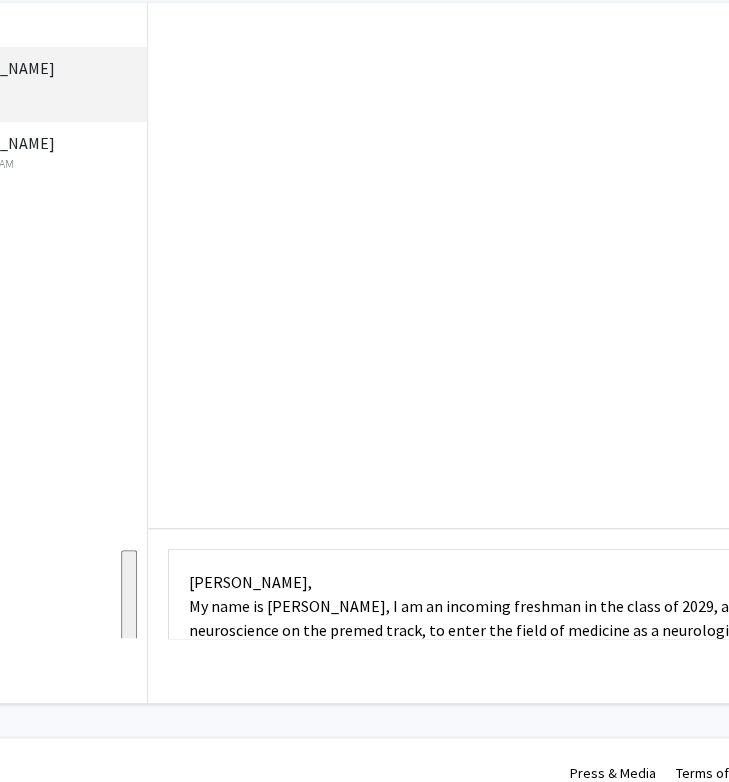 drag, startPoint x: 328, startPoint y: 627, endPoint x: 185, endPoint y: 515, distance: 181.63976 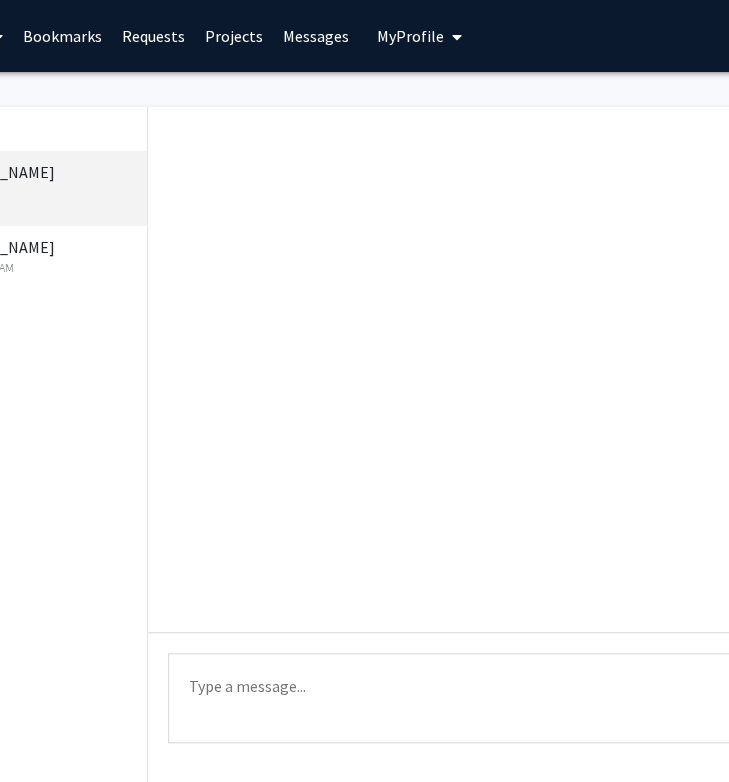 paste on "Dr. Deemyad,
My name is Dhruva Lahoti, I am an incoming freshman in the class of 2029, and I am majoring in neuroscience on the premed track, to enter the field of medicine as a neurologist. I am deeply interested in the research you are conducting surrounding autism spectrum disorder and its related brain circuitry, especially in working with mouse models of autism and through utilizing modern imaging techniques like syGlass VR. I would be very honored to meet with you sometime within the next week to discuss any opportunities within your umbrella and to thank you for providing such a fruitful opportunity. Hope to see you soon!
Dhruva" 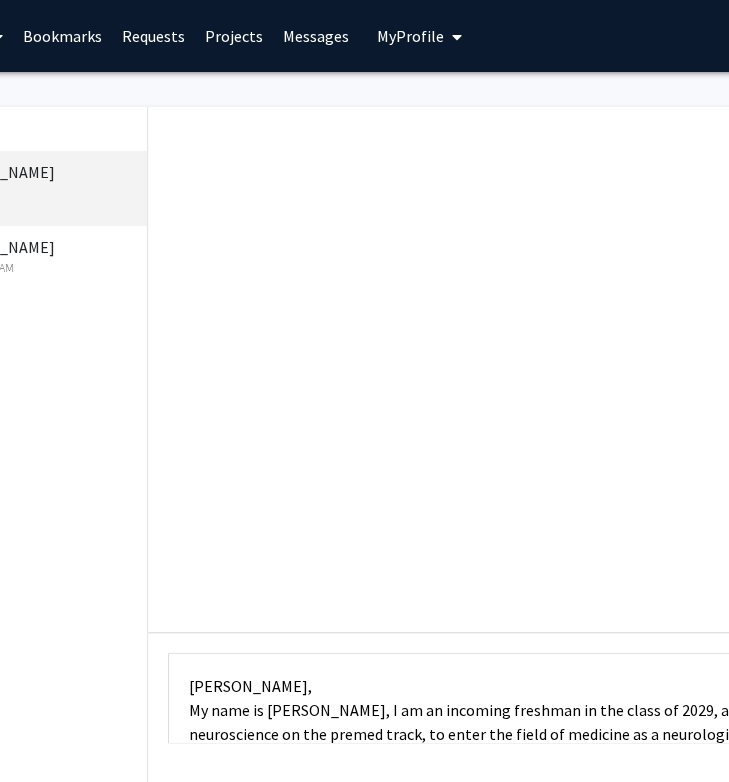 scroll, scrollTop: 146, scrollLeft: 0, axis: vertical 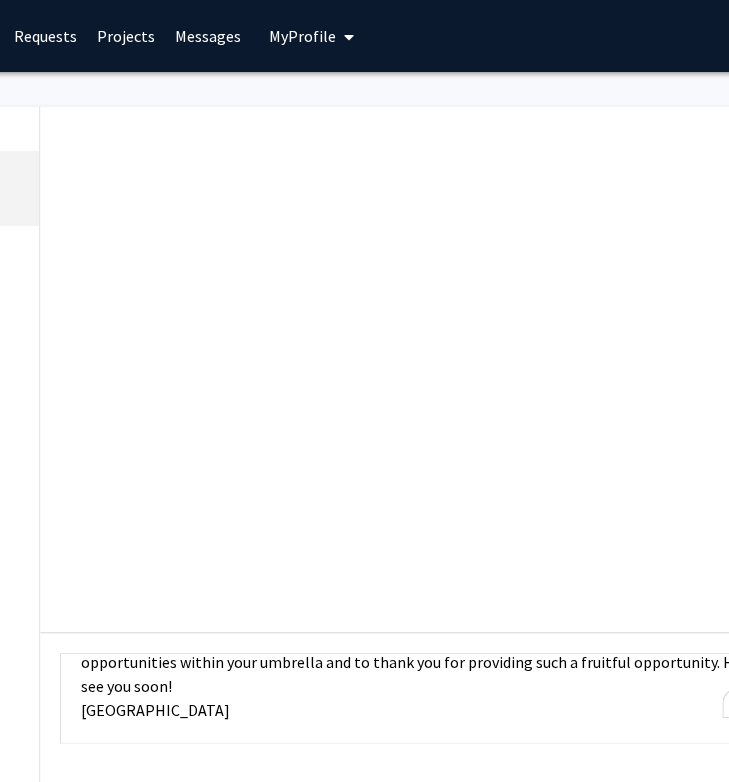click on "Dr. Deemyad,
My name is Dhruva Lahoti, I am an incoming freshman in the class of 2029, and I am majoring in neuroscience on the premed track, to enter the field of medicine as a neurologist. I am deeply interested in the research you are conducting surrounding autism spectrum disorder and its related brain circuitry, especially in working with mouse models of autism and through utilizing modern imaging techniques like syGlass VR. I would be very honored to meet with you sometime within the next week to discuss any opportunities within your umbrella and to thank you for providing such a fruitful opportunity. Hope to see you soon!
Dhruva" at bounding box center (438, 698) 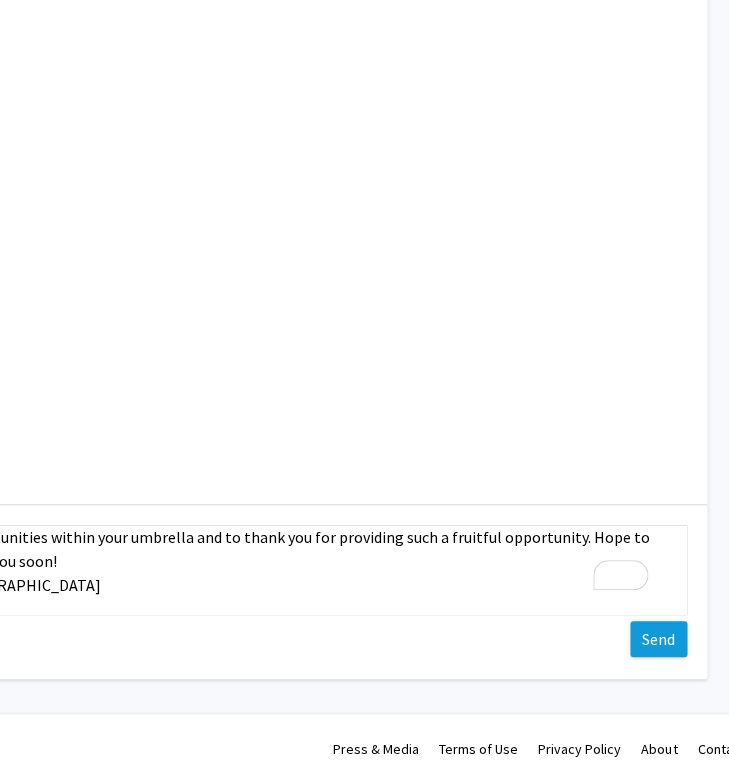 type on "Dr. Deemyad,
My name is Dhruva Lahoti, I am an incoming freshman in the class of 2029, and I am majoring in neuroscience on the premed track, to enter the field of medicine as a neurologist. I am deeply interested in the research you are conducting surrounding autism spectrum disorder and its related brain circuitry, especially in working with mouse models of autism and through utilizing modern imaging techniques like syGlass VR. I would be very honored to meet with you sometime within the next week to discuss any opportunities within your umbrella and to thank you for providing such a fruitful opportunity. Hope to meet you soon!
Dhruva" 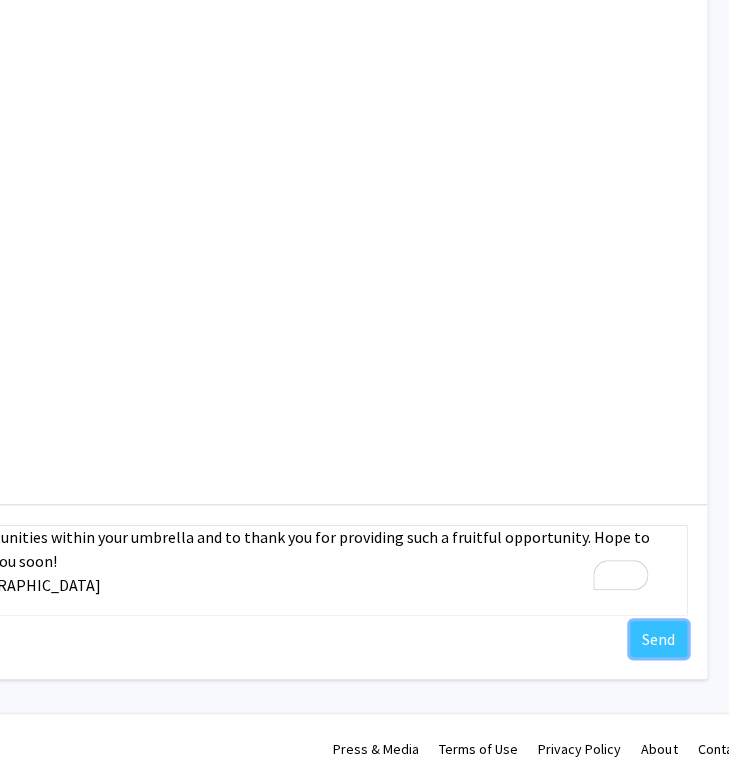 click on "Send" at bounding box center (658, 639) 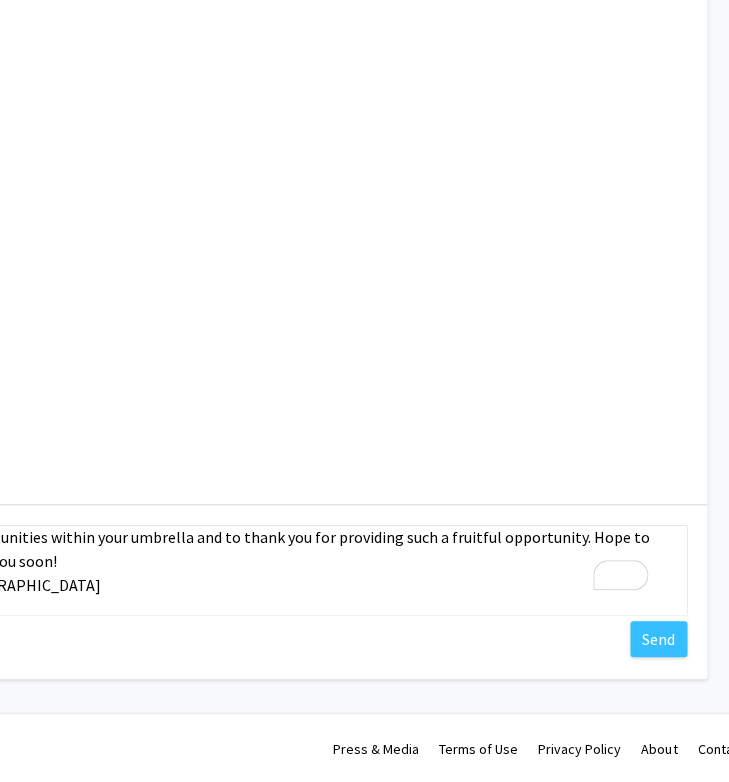 type 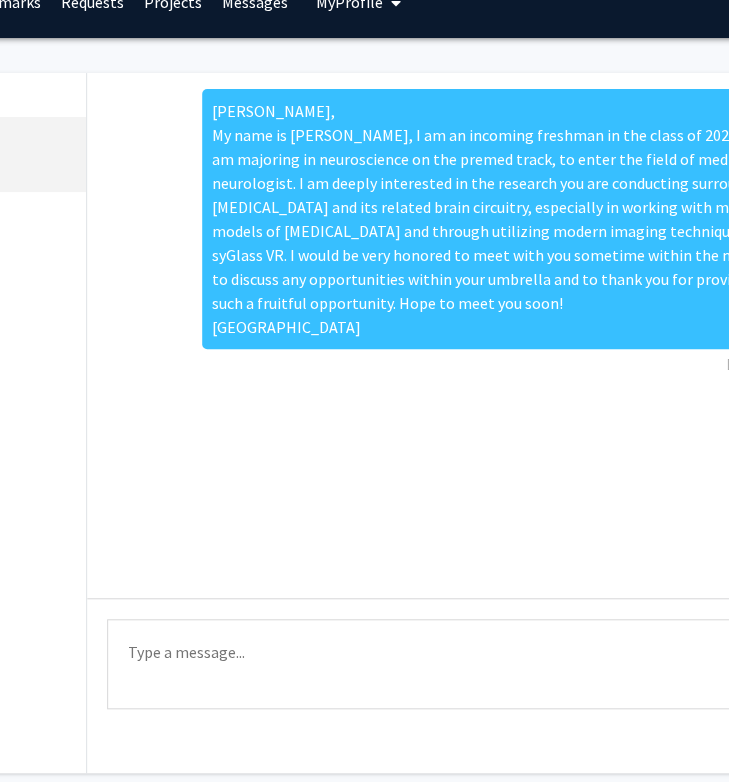 click on "Dr. Deemyad,
My name is Dhruva Lahoti, I am an incoming freshman in the class of 2029, and I am majoring in neuroscience on the premed track, to enter the field of medicine as a neurologist. I am deeply interested in the research you are conducting surrounding autism spectrum disorder and its related brain circuitry, especially in working with mouse models of autism and through utilizing modern imaging techniques like syGlass VR. I would be very honored to meet with you sometime within the next week to discuss any opportunities within your umbrella and to thank you for providing such a fruitful opportunity. Hope to meet you soon!
Dhruva" at bounding box center (502, 219) 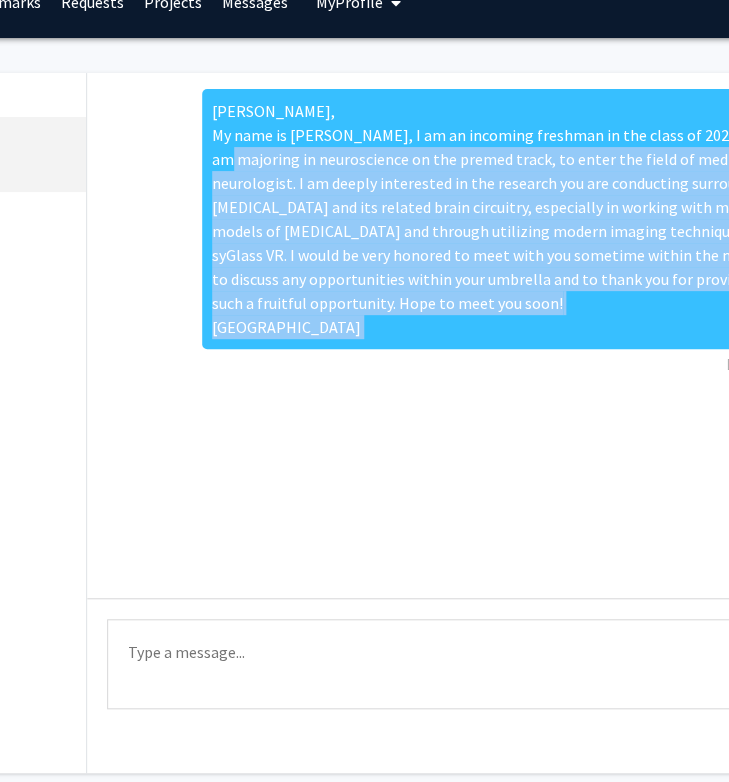 drag, startPoint x: 288, startPoint y: 339, endPoint x: 202, endPoint y: 151, distance: 206.73654 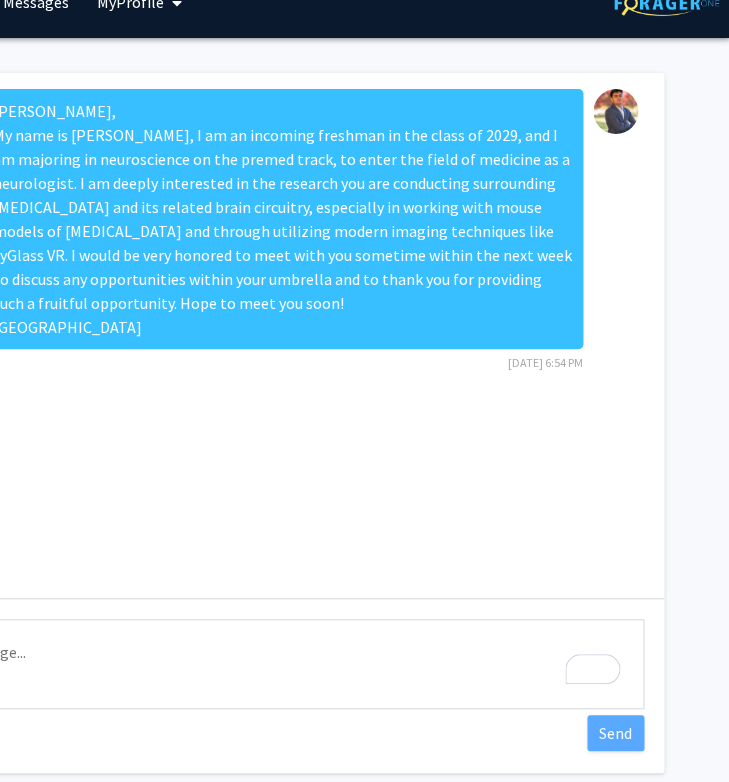 click on "Dr. Deemyad,
My name is Dhruva Lahoti, I am an incoming freshman in the class of 2029, and I am majoring in neuroscience on the premed track, to enter the field of medicine as a neurologist. I am deeply interested in the research you are conducting surrounding autism spectrum disorder and its related brain circuitry, especially in working with mouse models of autism and through utilizing modern imaging techniques like syGlass VR. I would be very honored to meet with you sometime within the next week to discuss any opportunities within your umbrella and to thank you for providing such a fruitful opportunity. Hope to meet you soon!
Dhruva" at bounding box center [283, 219] 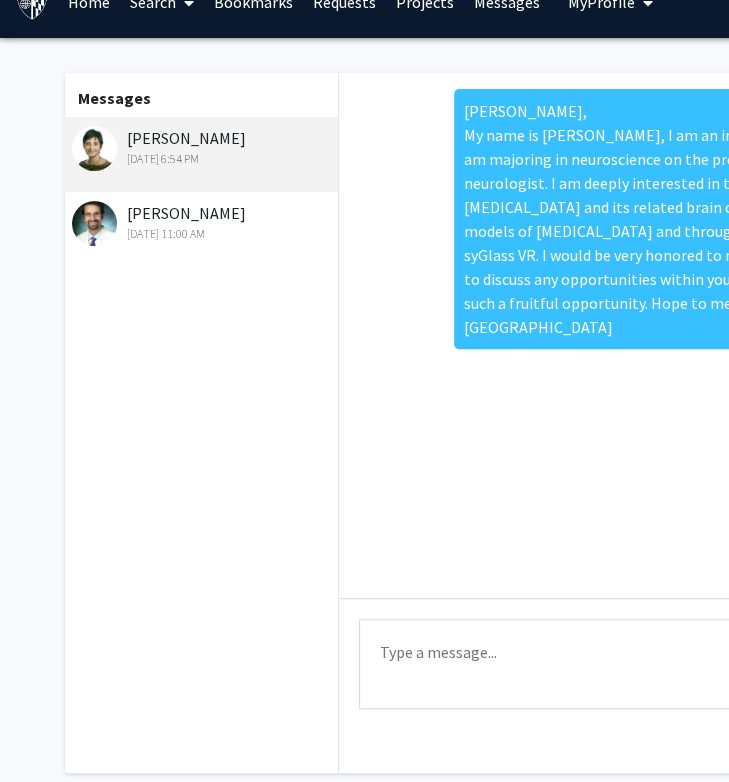 click on "Jul 8, 2025 11:00 AM" 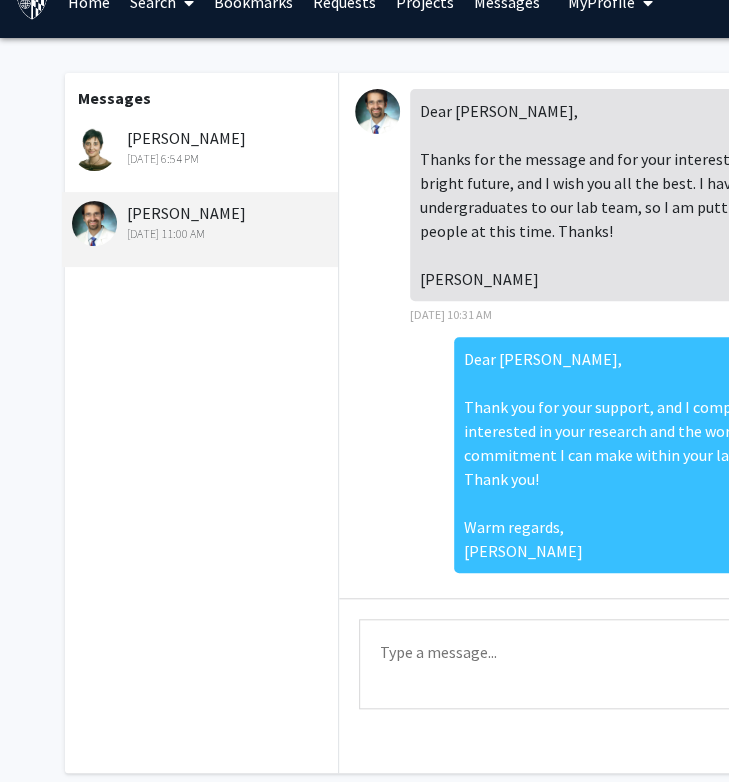 click on "Jul 10, 2025 6:54 PM" 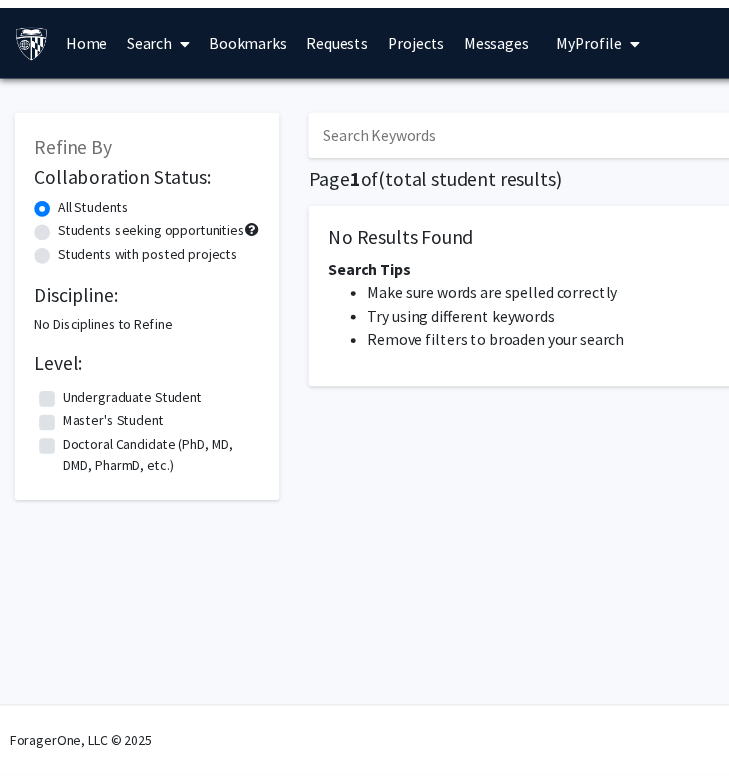 scroll, scrollTop: 0, scrollLeft: 0, axis: both 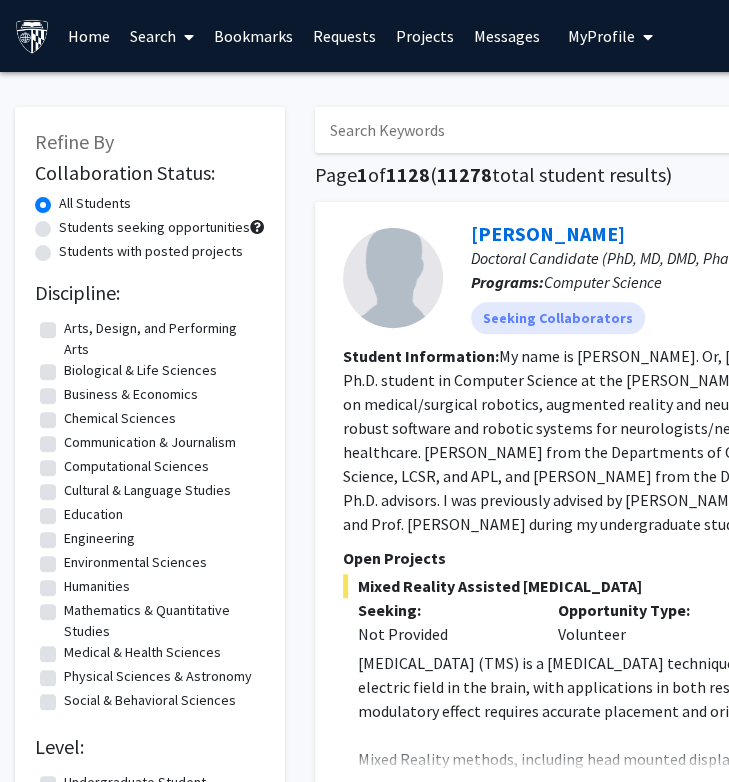 click at bounding box center [707, 130] 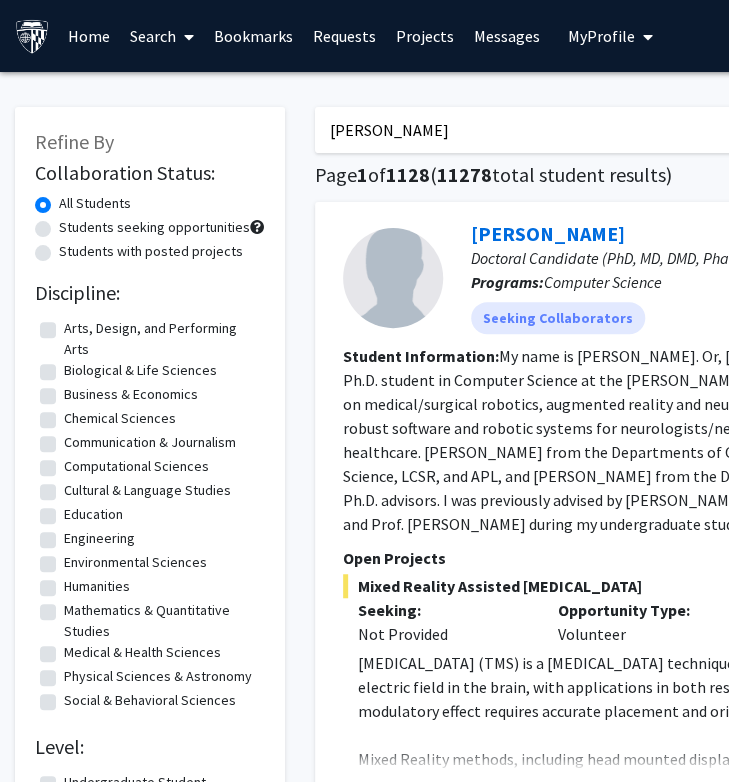 click on "Search" 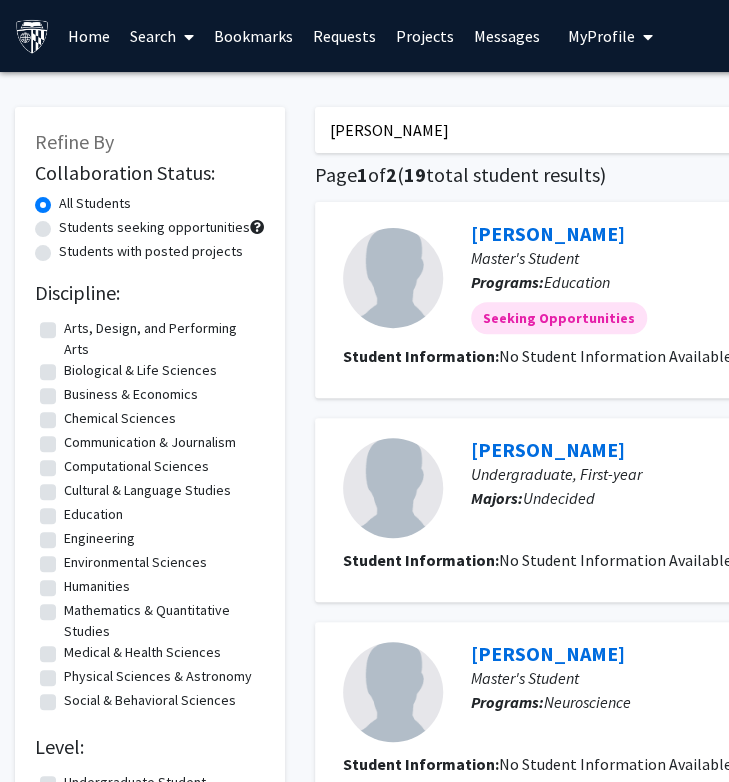 click on "[PERSON_NAME]" at bounding box center [707, 130] 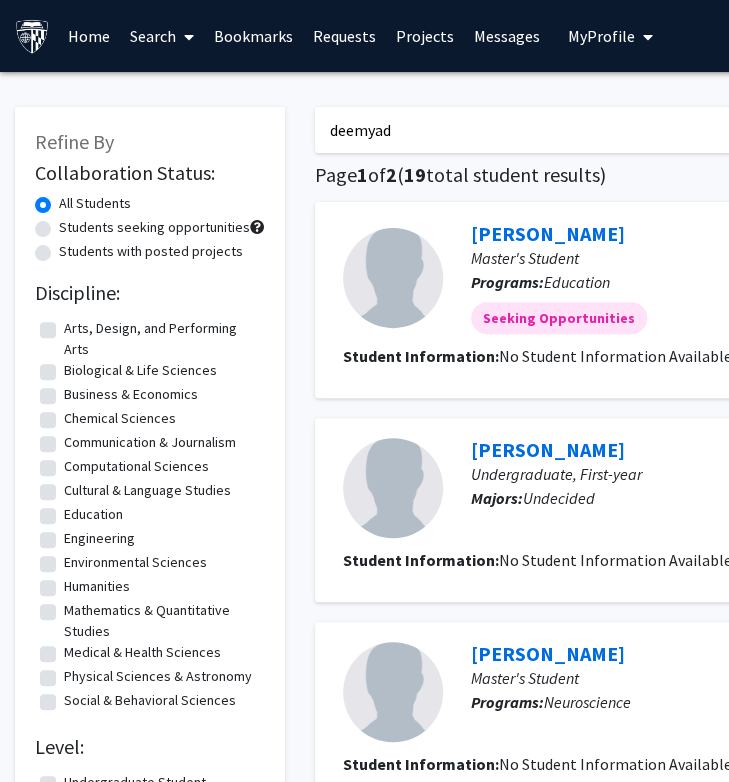 click on "Search" 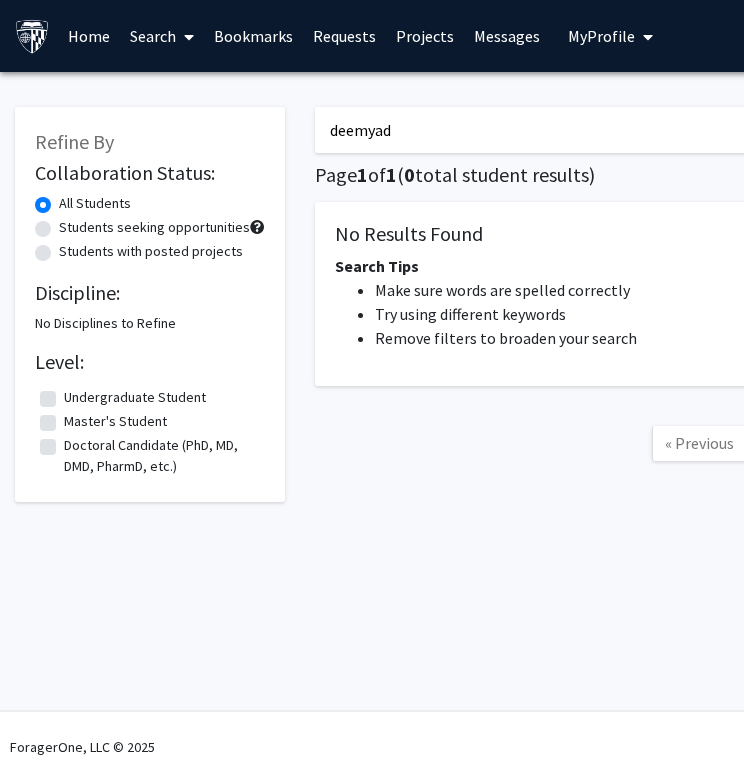 click on "deemyad" at bounding box center [707, 130] 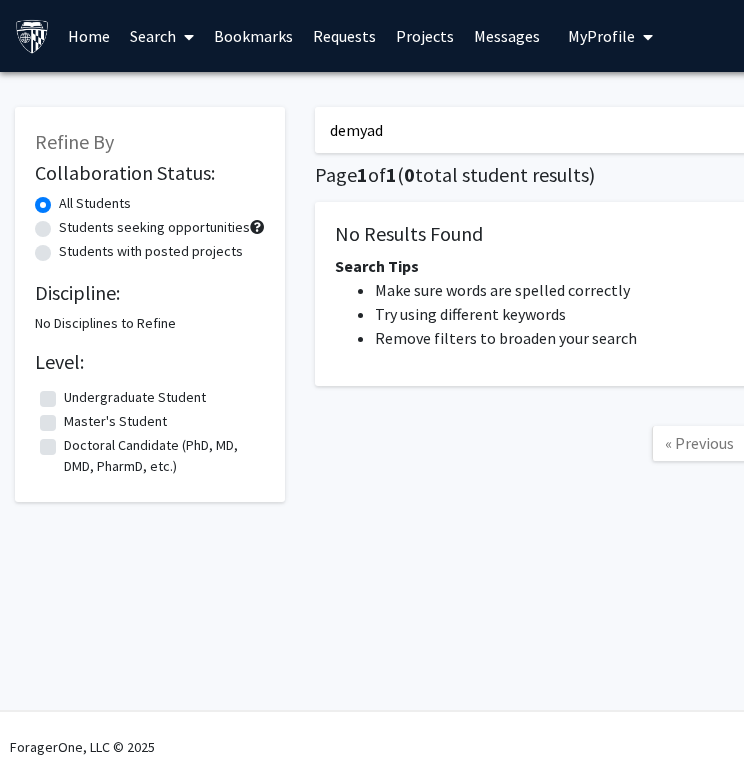 type on "demyad" 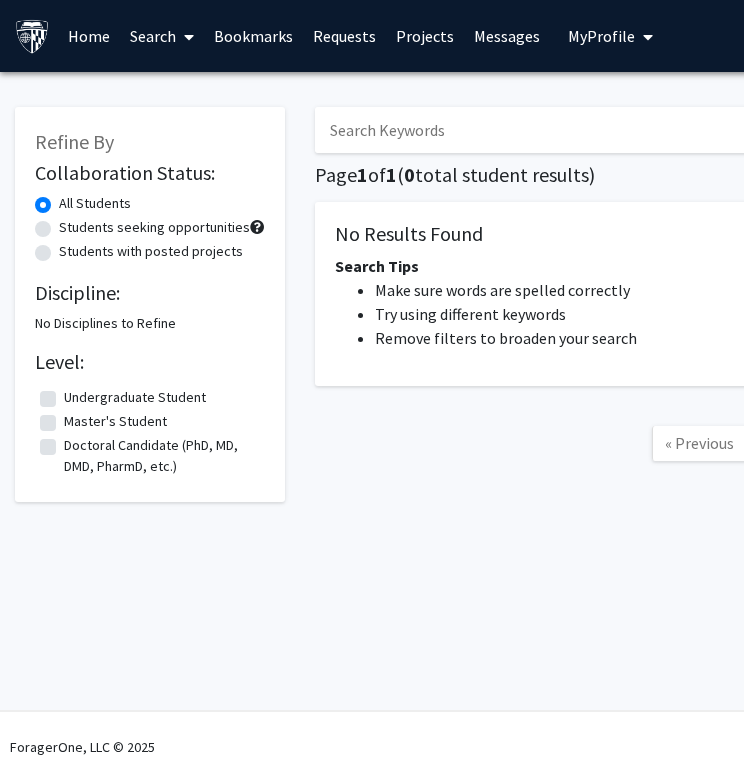 type 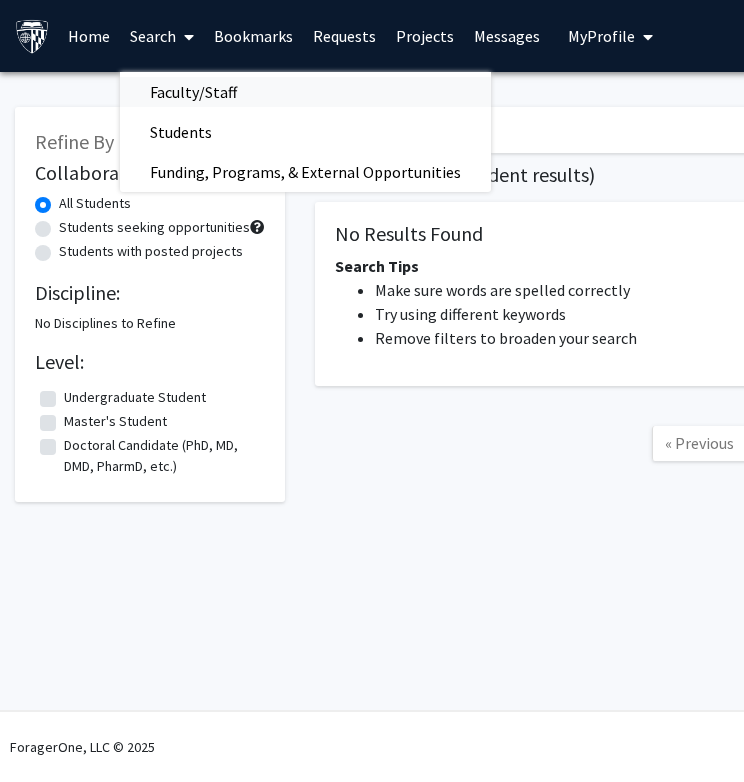 click on "Faculty/Staff" at bounding box center (193, 92) 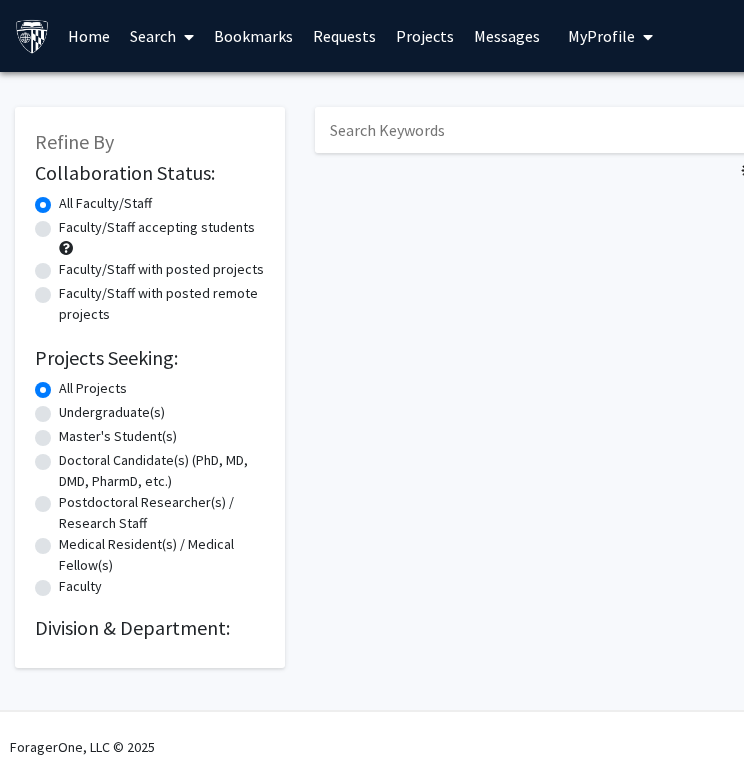 click at bounding box center (707, 130) 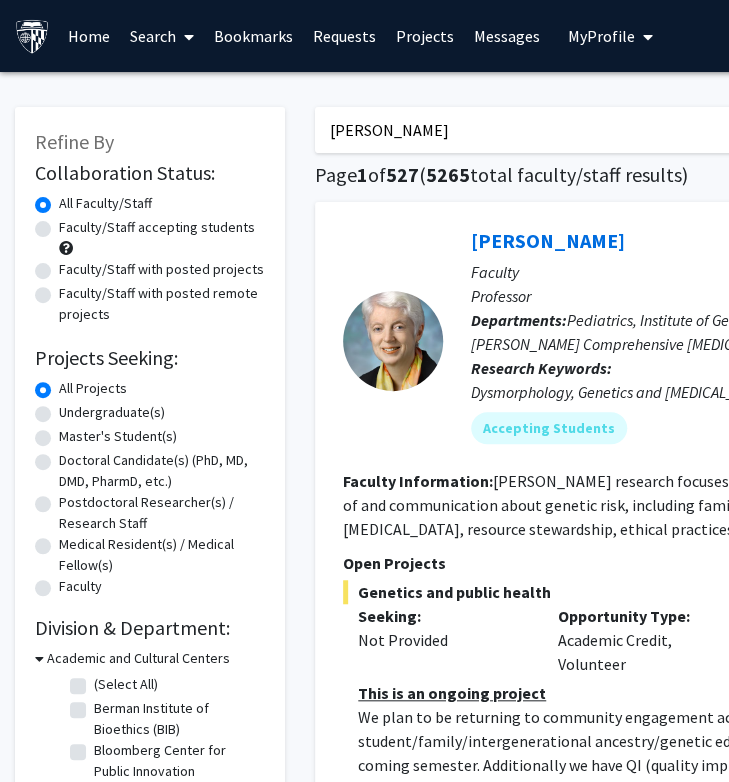 click on "Search" 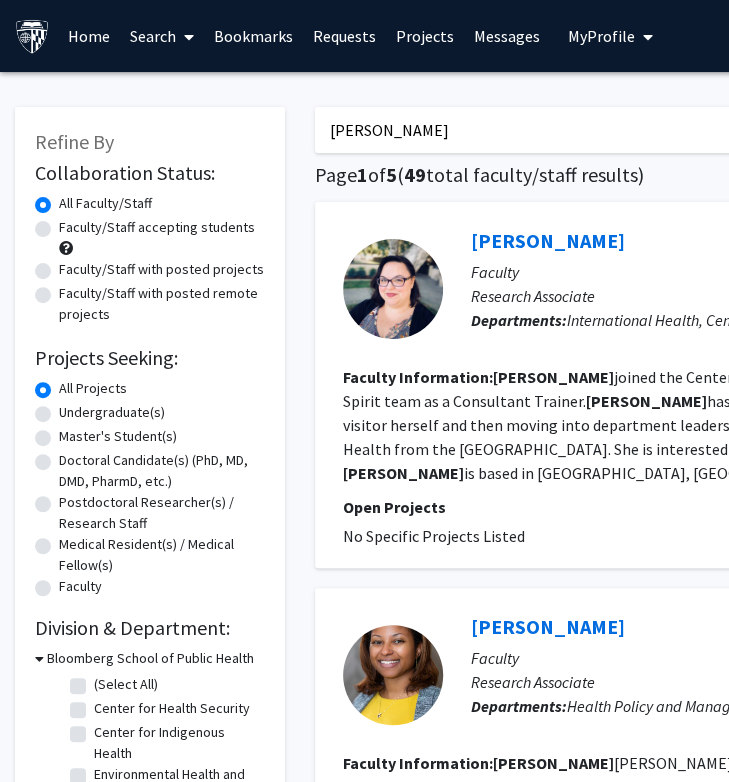 click on "[PERSON_NAME]" at bounding box center [707, 130] 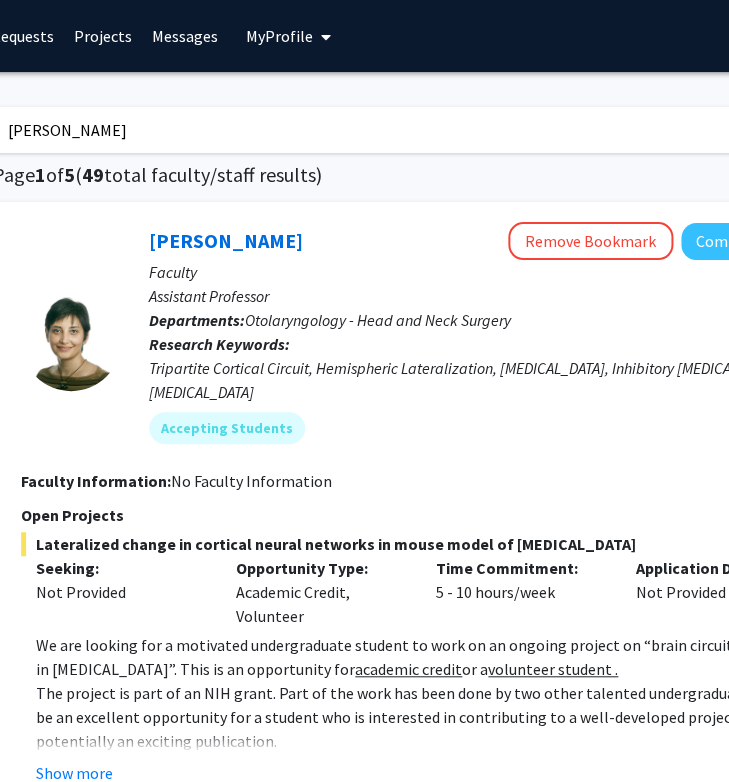 scroll, scrollTop: 73, scrollLeft: 322, axis: both 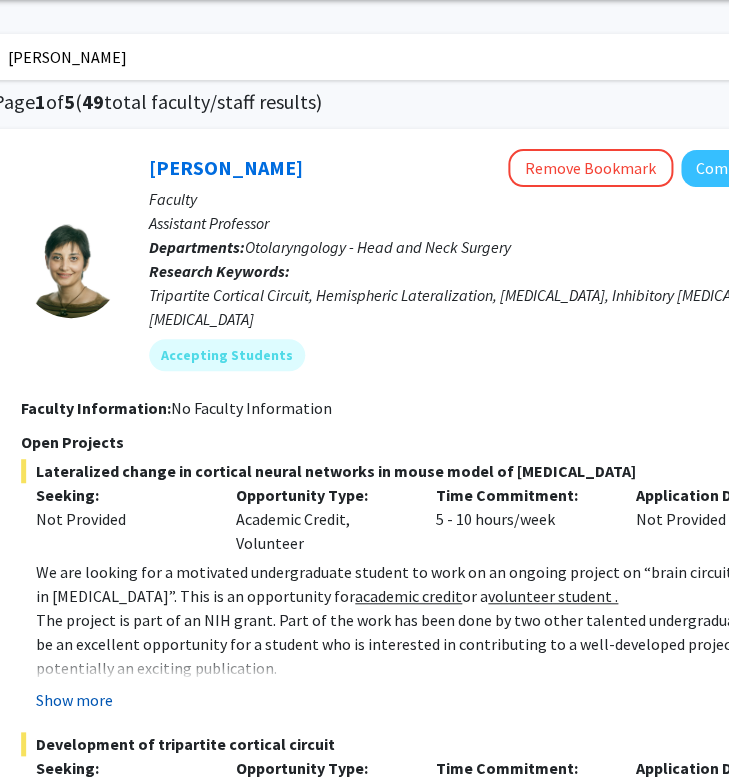 click on "Show more" 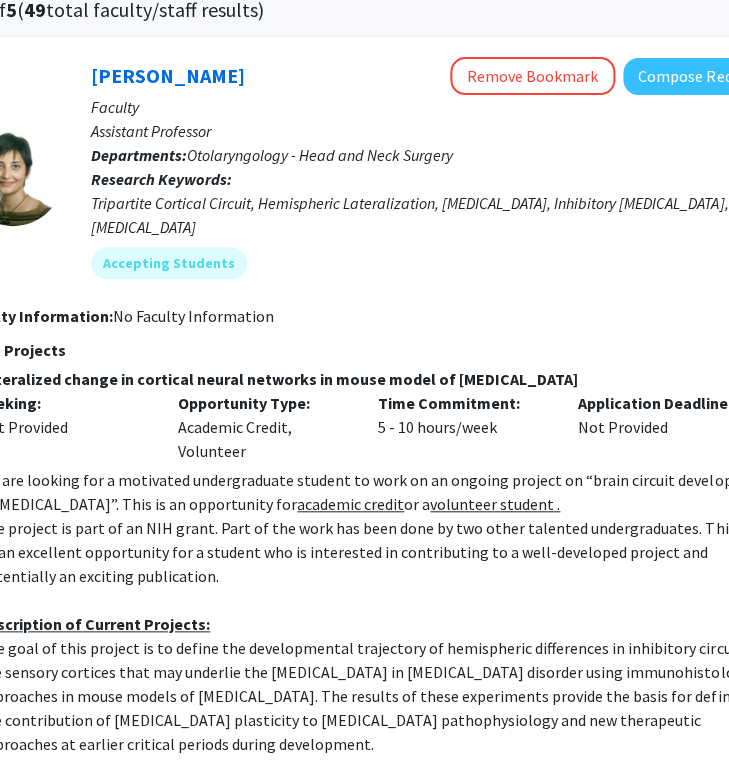 scroll, scrollTop: 160, scrollLeft: 368, axis: both 